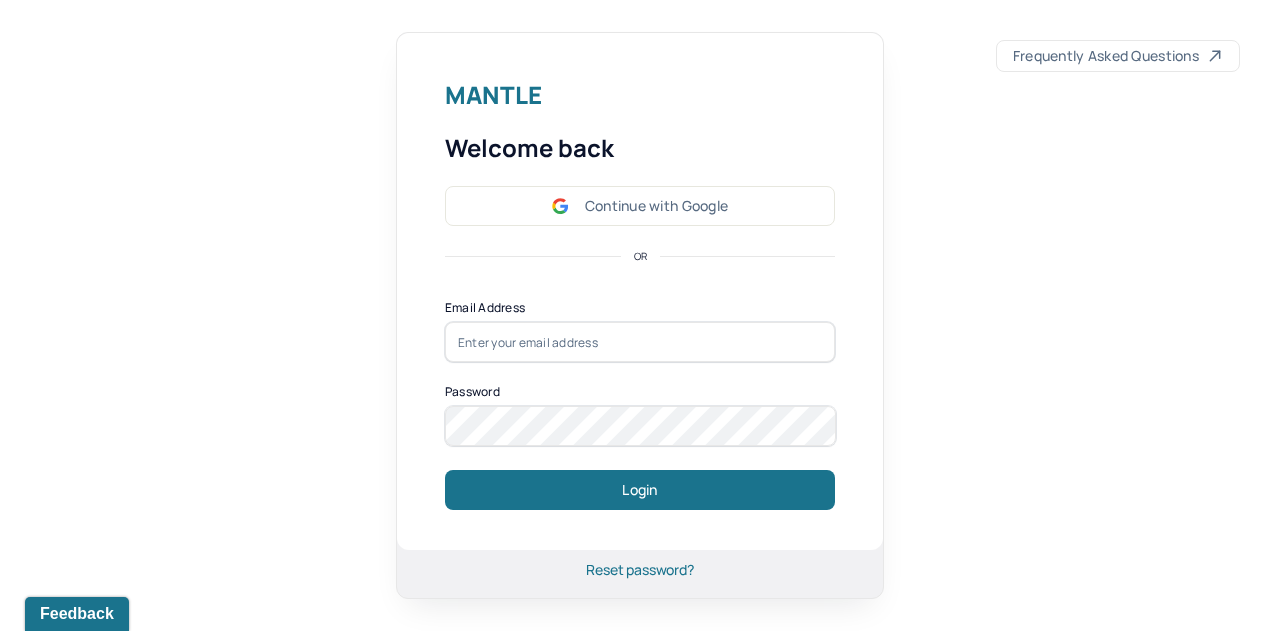 scroll, scrollTop: 0, scrollLeft: 0, axis: both 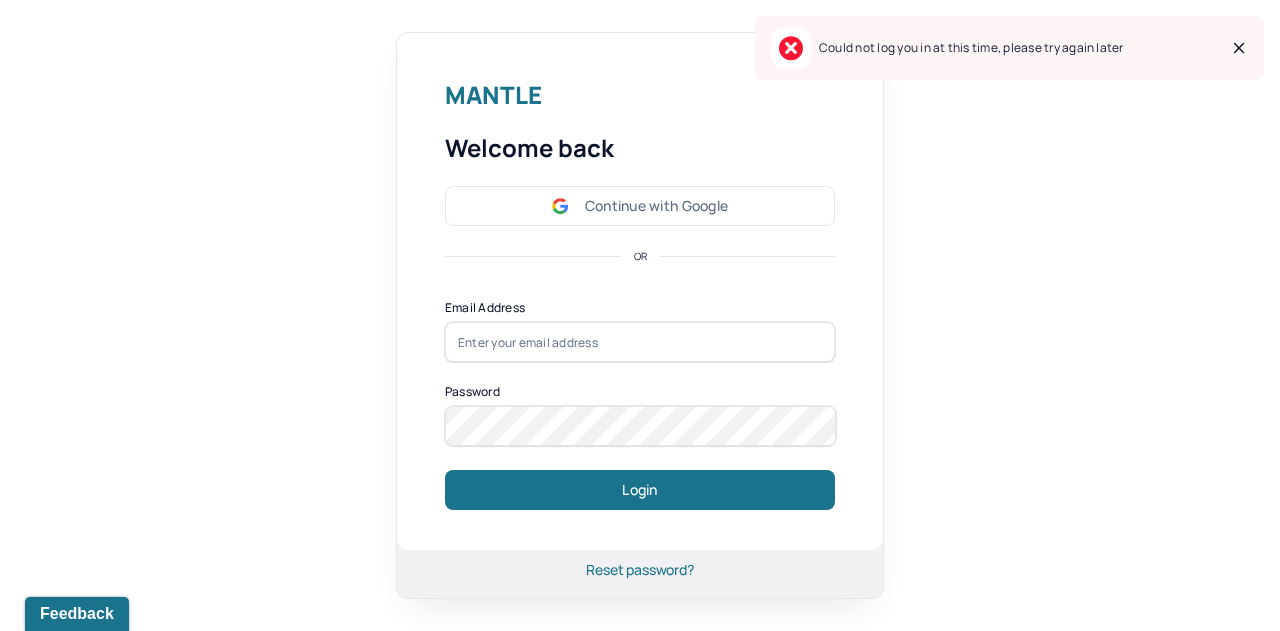 click on "Continue with Google" at bounding box center (640, 206) 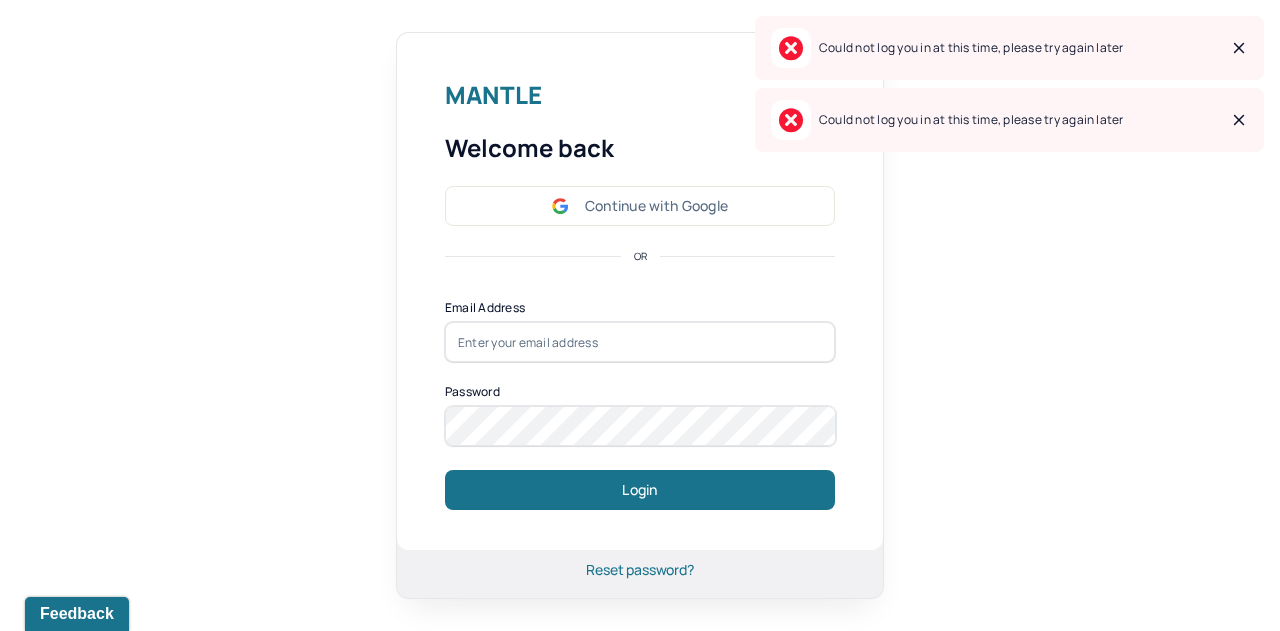 click on "Continue with Google" at bounding box center (640, 206) 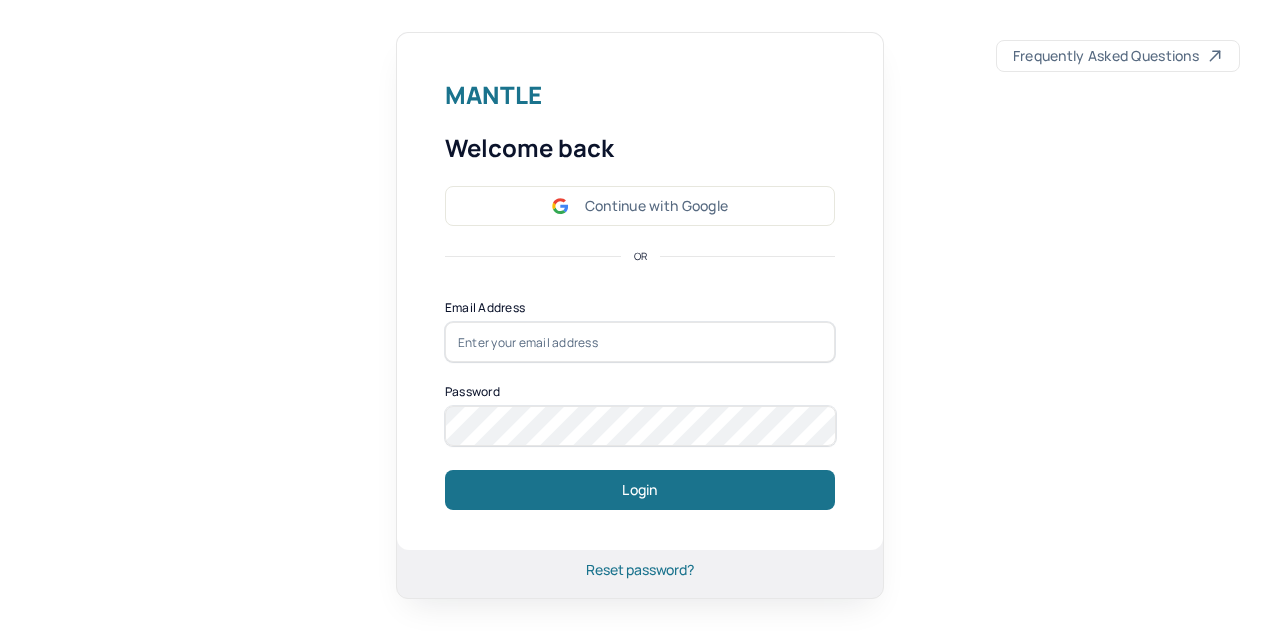 scroll, scrollTop: 0, scrollLeft: 0, axis: both 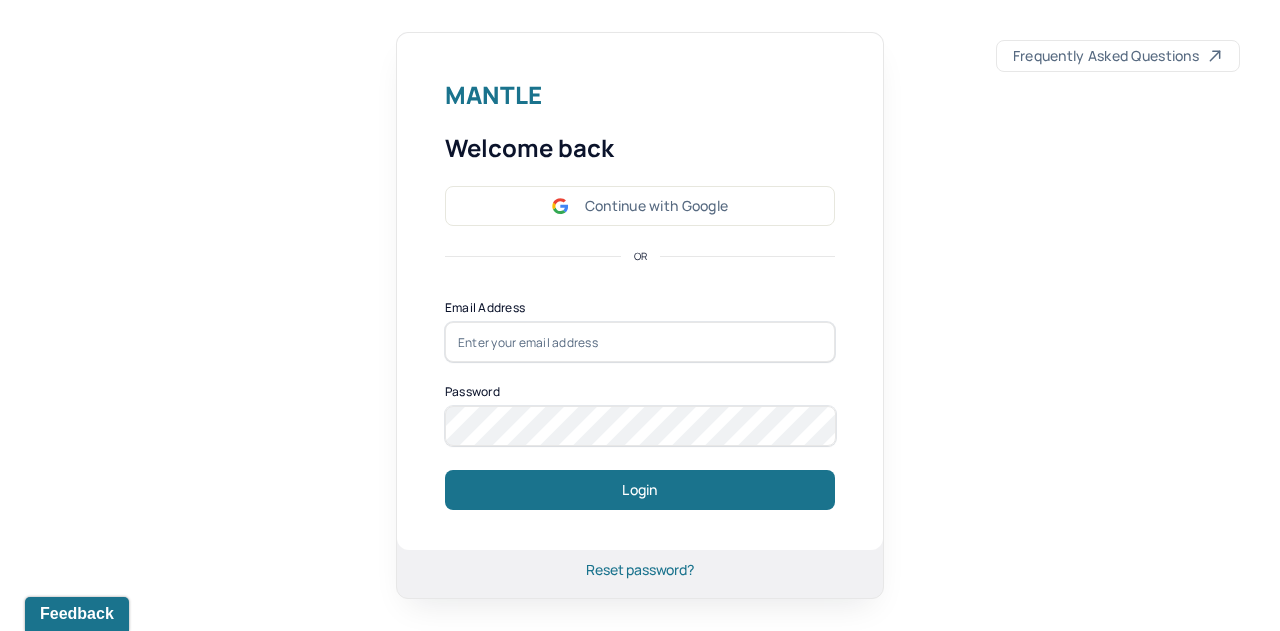 click on "Continue with Google" at bounding box center [640, 206] 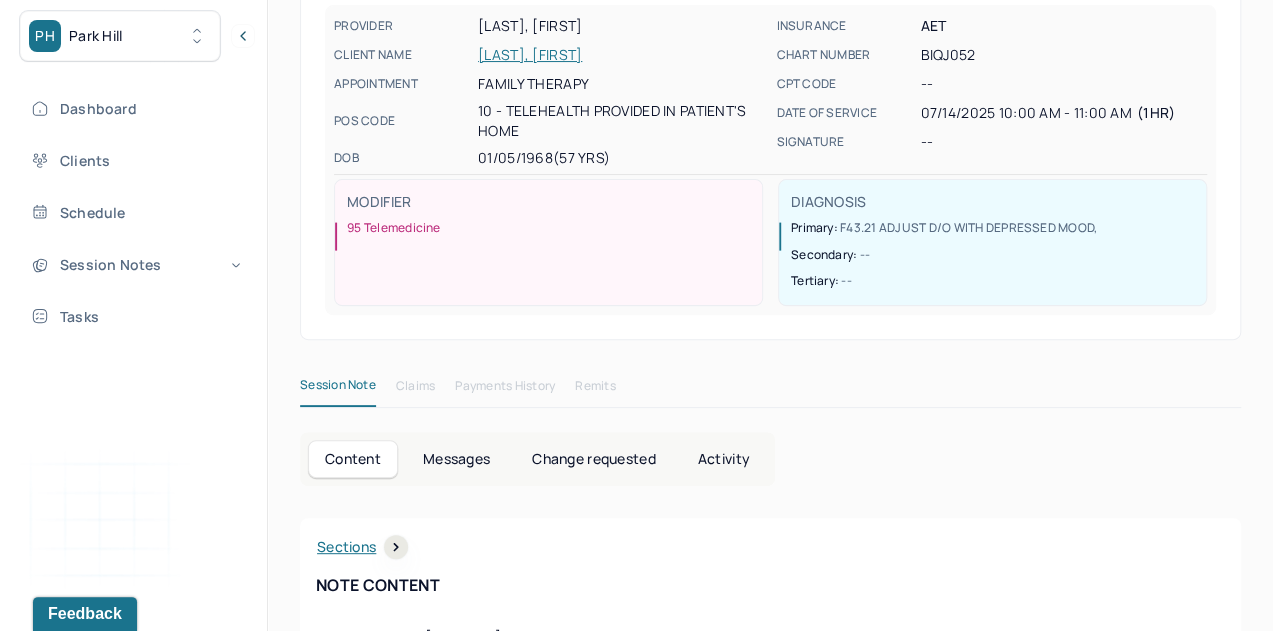 scroll, scrollTop: 32, scrollLeft: 0, axis: vertical 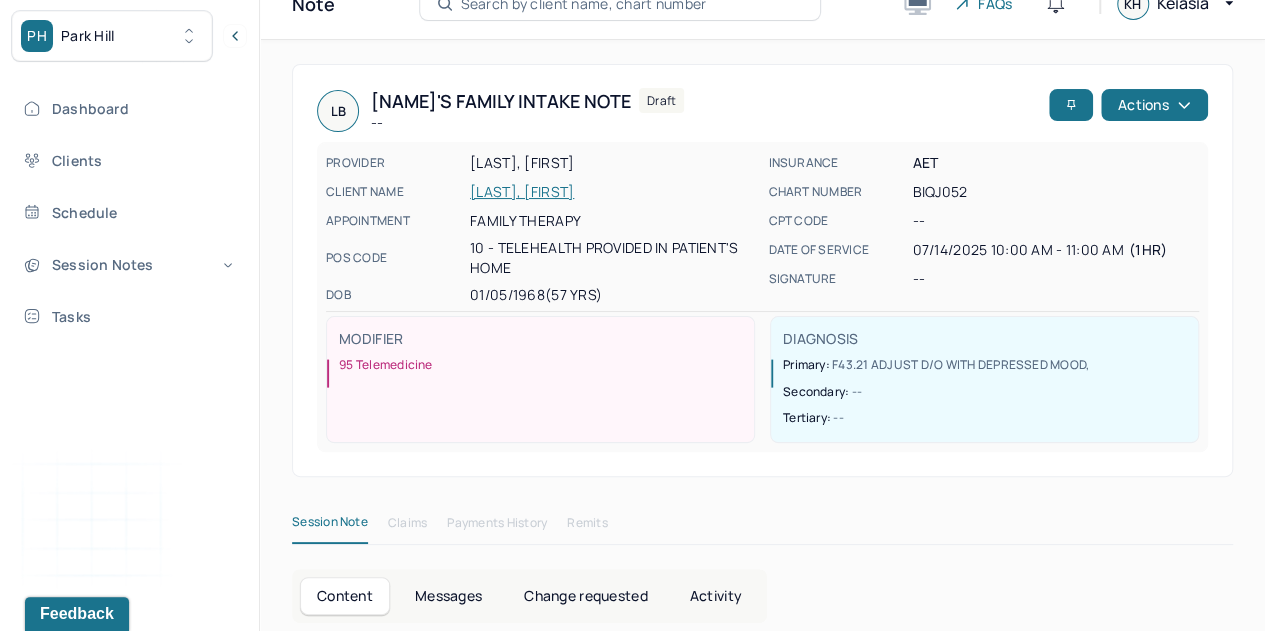 click on "Actions" at bounding box center (1154, 105) 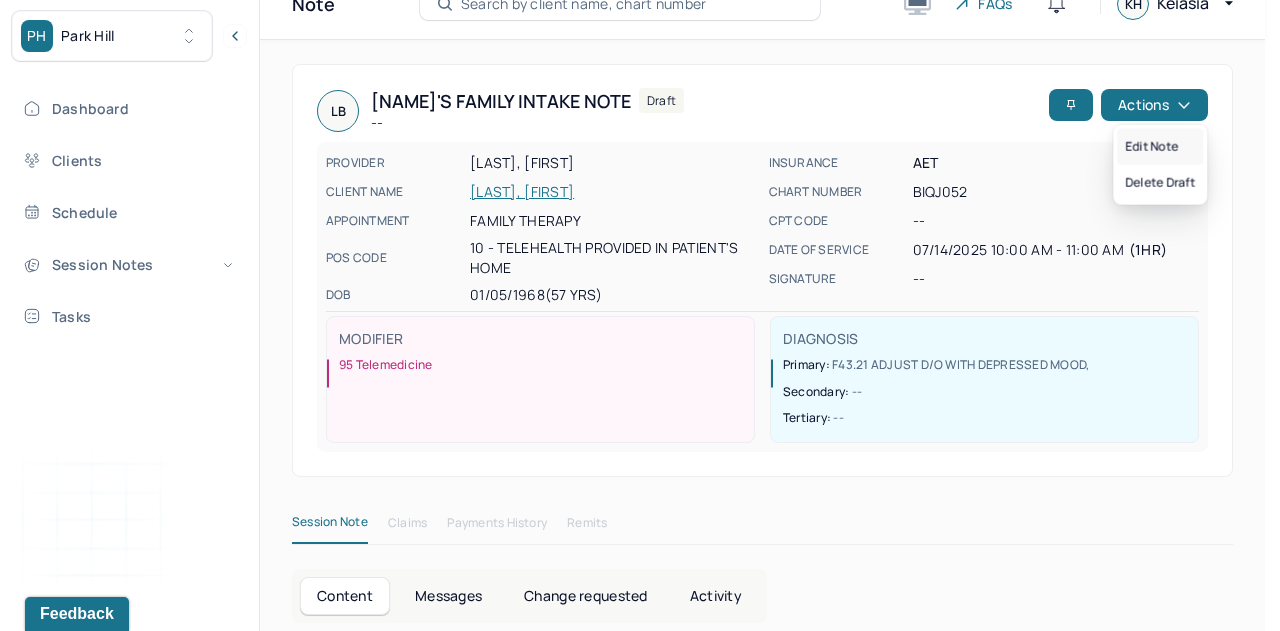 click on "Edit note" at bounding box center (1160, 147) 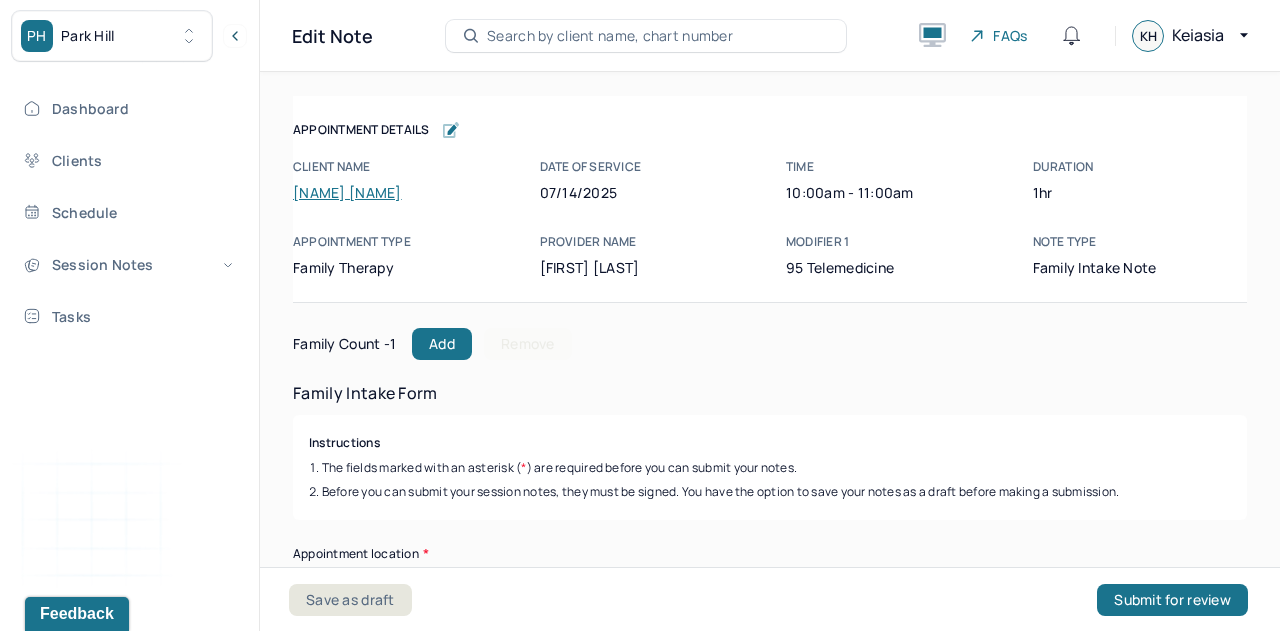 scroll, scrollTop: 0, scrollLeft: 0, axis: both 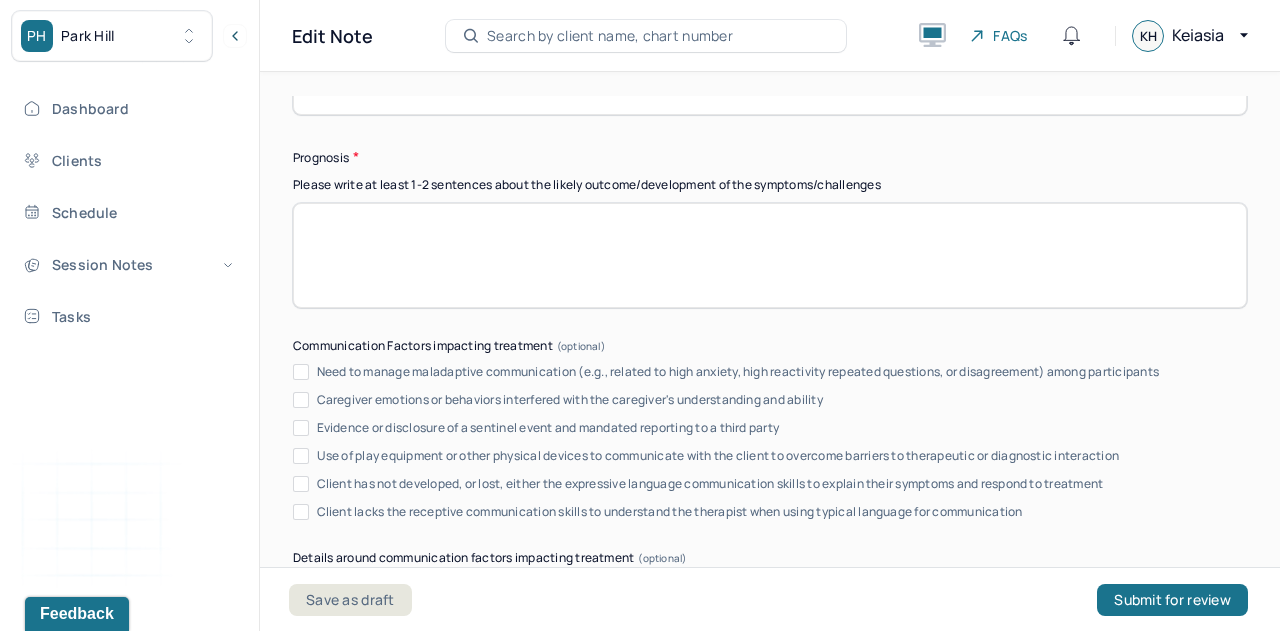 click on "Client reported struggling with depressive symptoms and marital conflicts contributing to depression. Client reported iss" at bounding box center (770, -107) 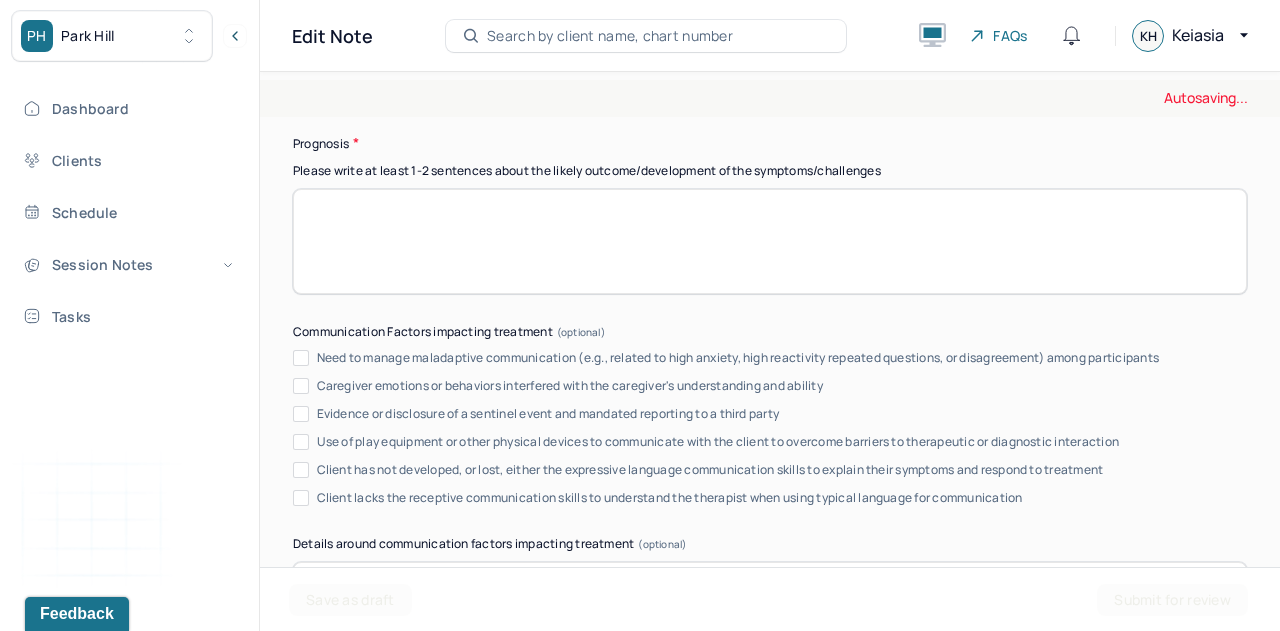 scroll, scrollTop: 11138, scrollLeft: 0, axis: vertical 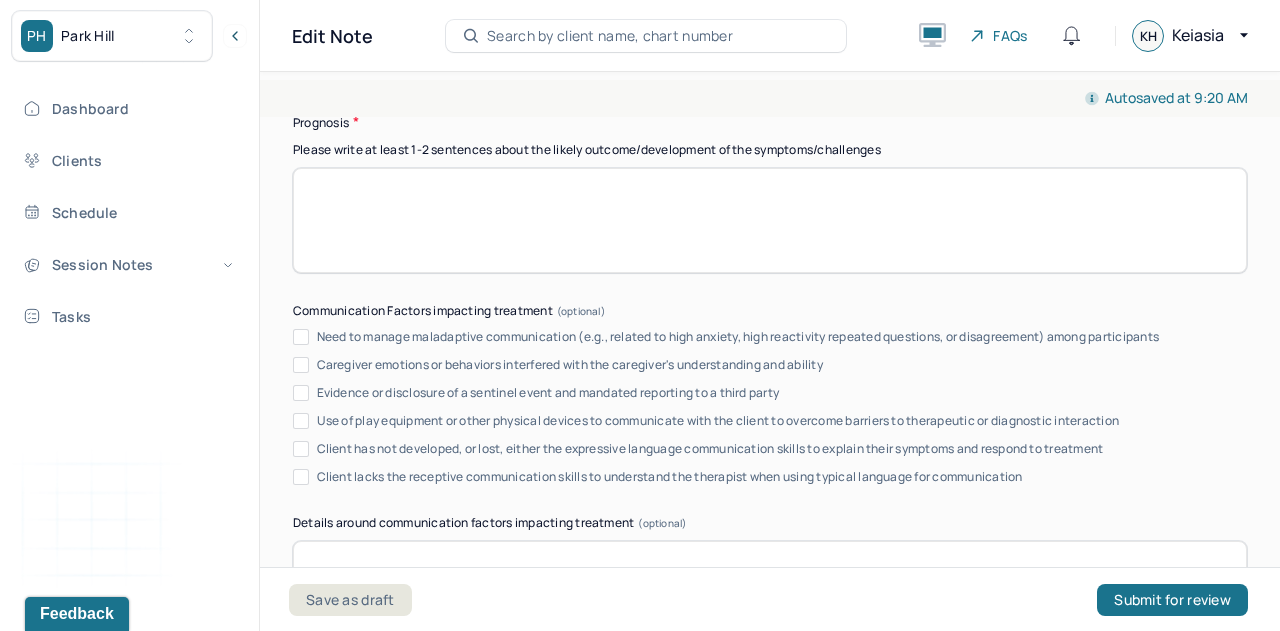 type on "Client reported struggling with depressive symptoms and marital conflicts contributing to depression. Client reported issues began after retirement 5-6 years ago with lack of communication, quality time and lack of consideration from spouse. Client reported conflict exist daily basis and that most of the time feel as roommates than partner. Client displayed intense emotions and feelings of anger/frustration throughout session" 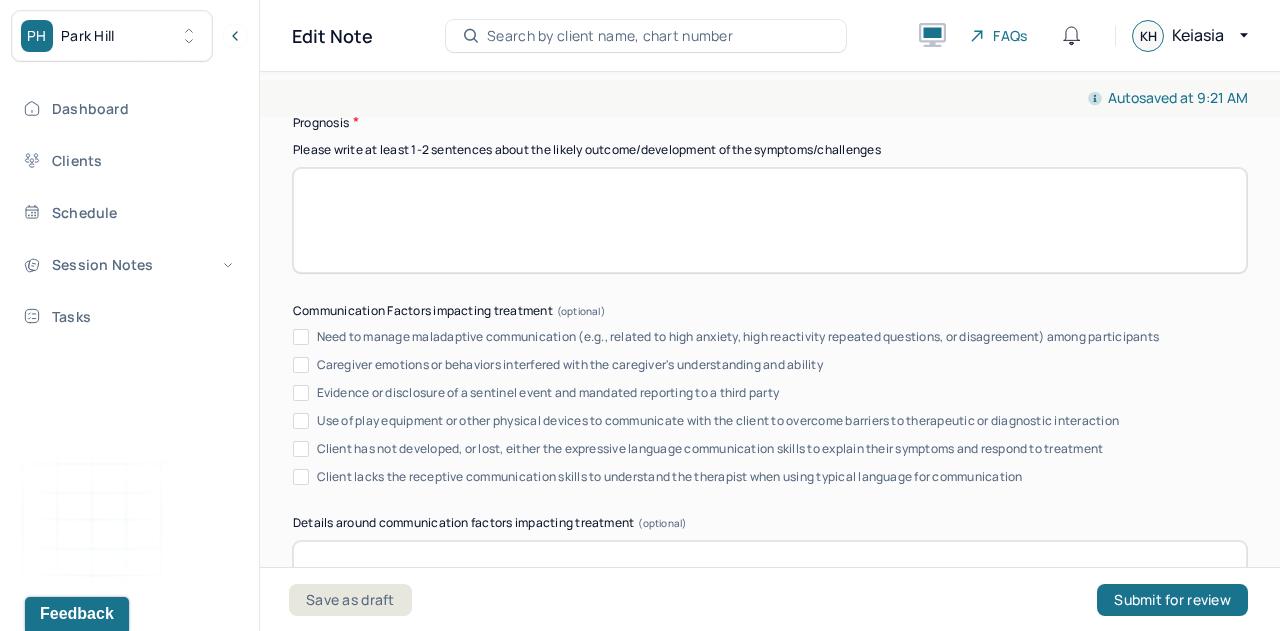 type on "c" 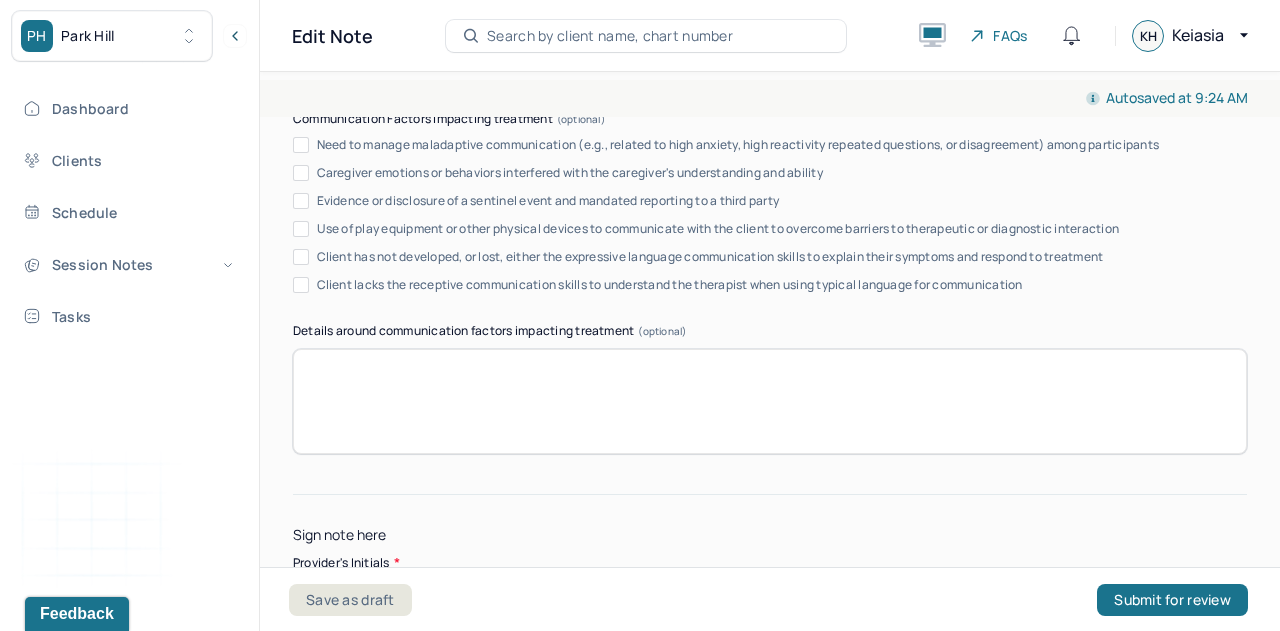 scroll, scrollTop: 11333, scrollLeft: 0, axis: vertical 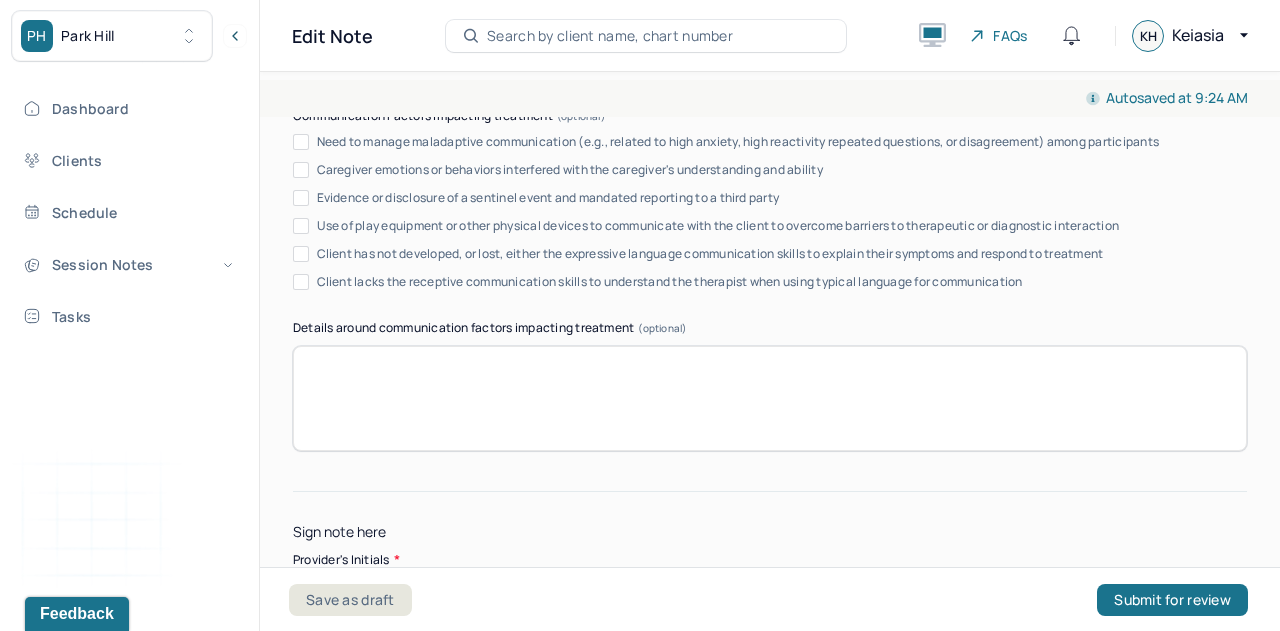 click at bounding box center [770, 25] 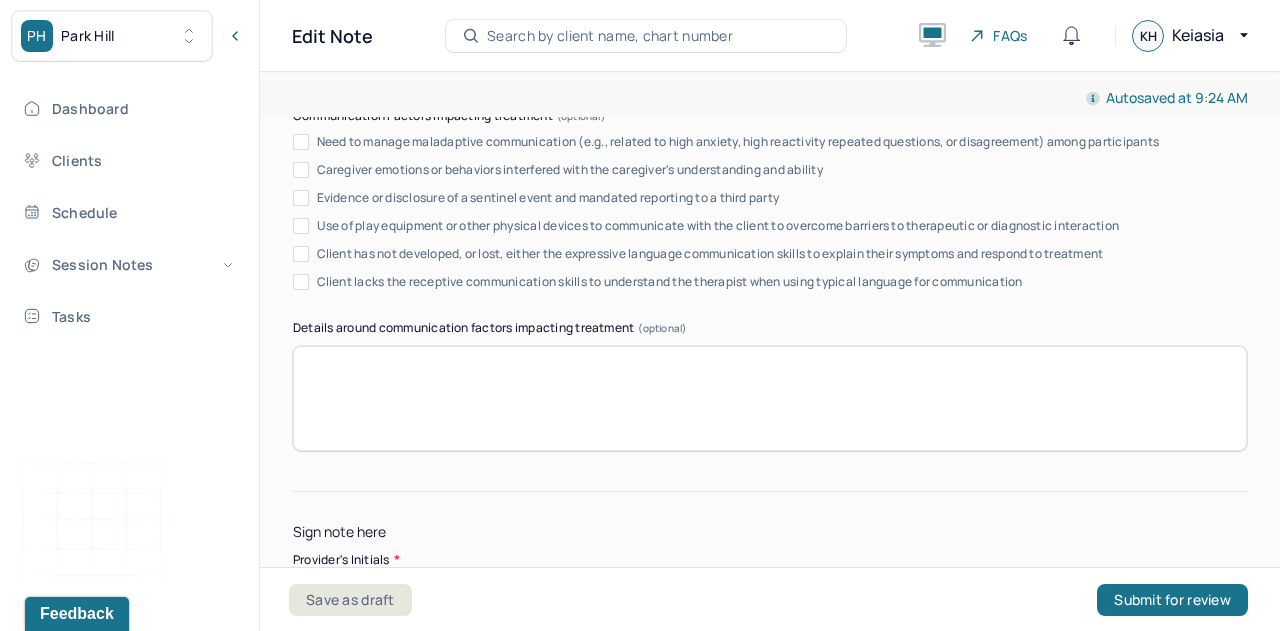 click on "Client is a [AGE] year old [NATIONALITY] American Female Retiree. Client is seeking therapy to process and heal internal conflicts as well as develop coping skills in oder to repair marriage as well as depressive symptoms. client did not report any suicidal or homicidal ideation." at bounding box center [770, -168] 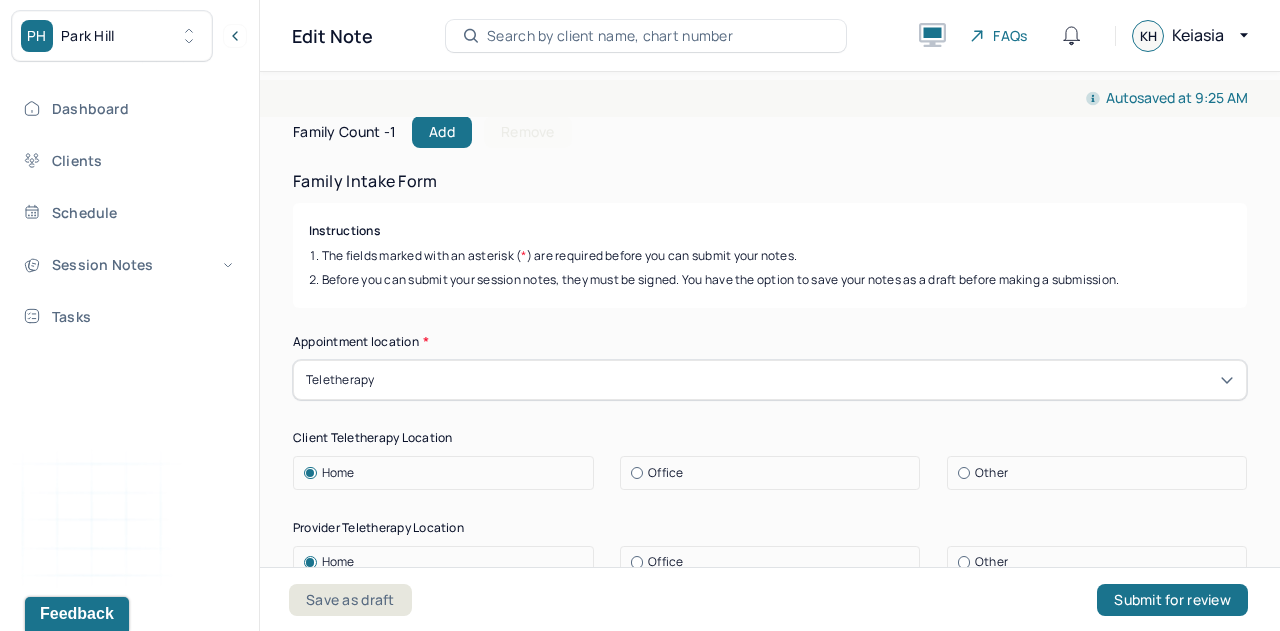 scroll, scrollTop: 0, scrollLeft: 0, axis: both 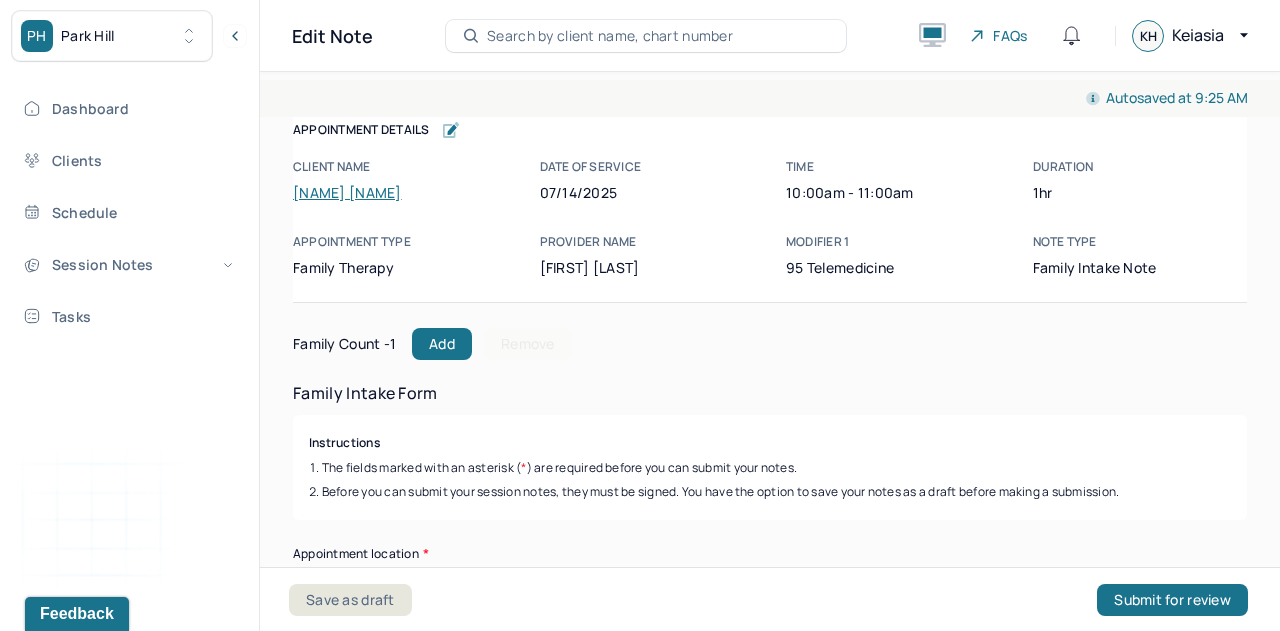 type on "prognosis cannot be determined at this time" 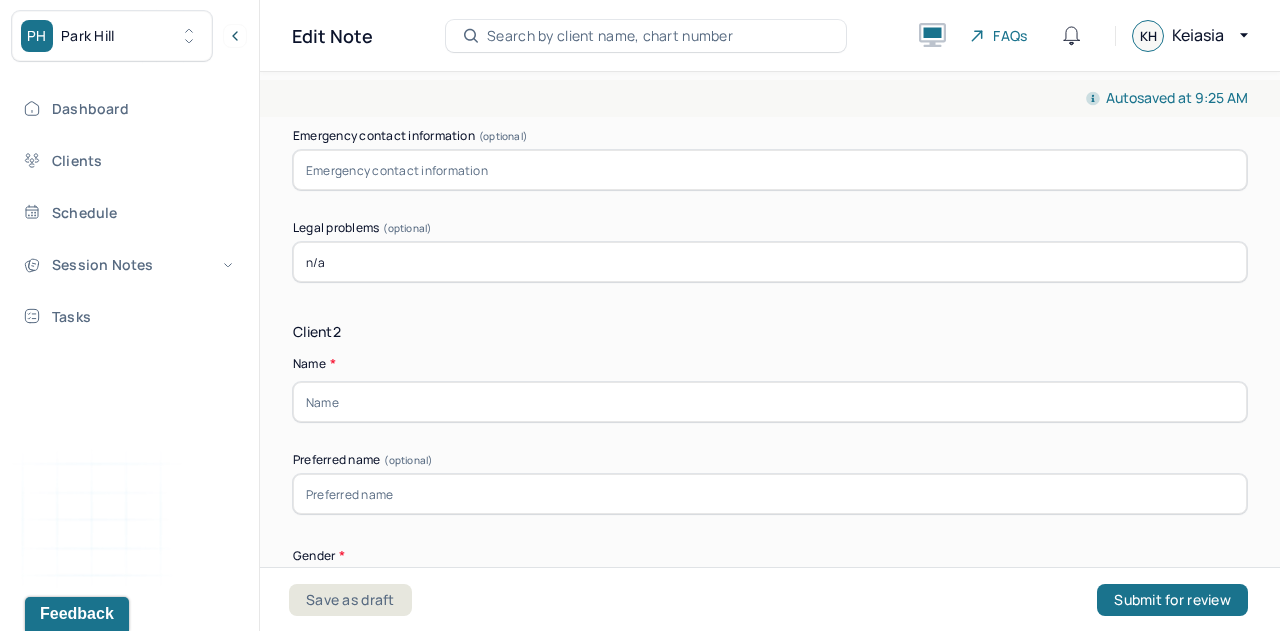 scroll, scrollTop: 2299, scrollLeft: 0, axis: vertical 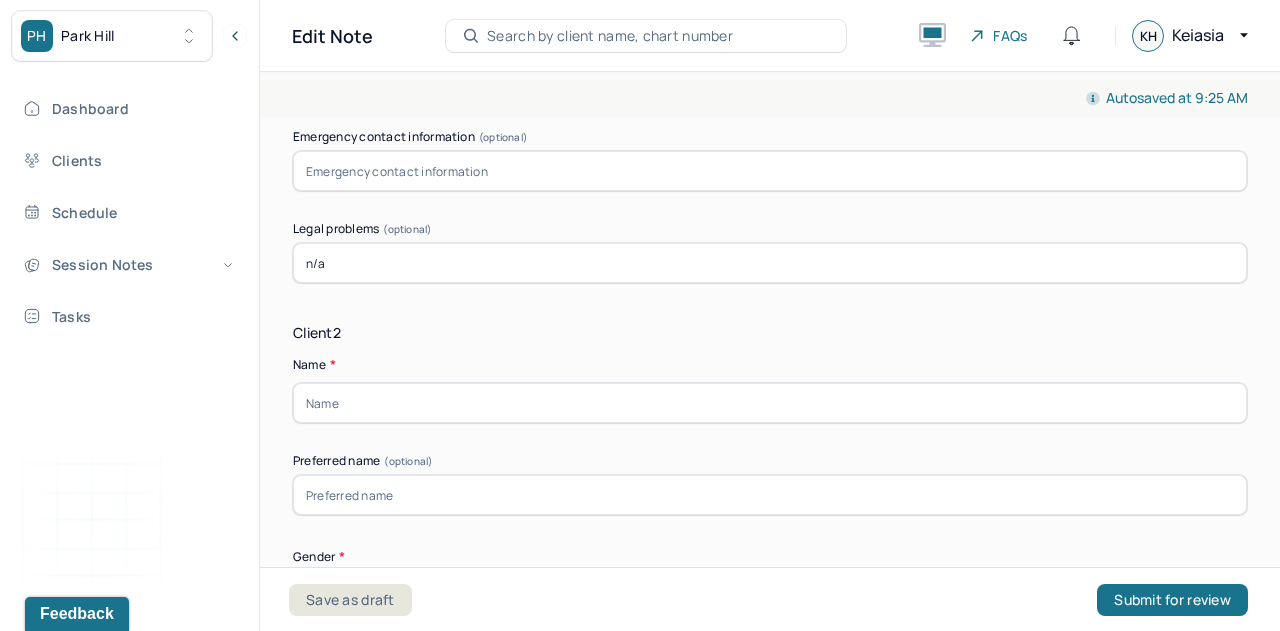 click on "Name * Preferred name (optional) Gender * Gender Pronouns (optional) Religion (optional) Religion Education (optional) Education Race (optional) Race Ethnicity (optional) Sexual orientation (optional) Sexual orientation Current employment (optional) Details (optional) Relationship status (optional) Relationship status Name of partner (optional) Emergency contact information (optional) Legal problems (optional)" at bounding box center [770, 1069] 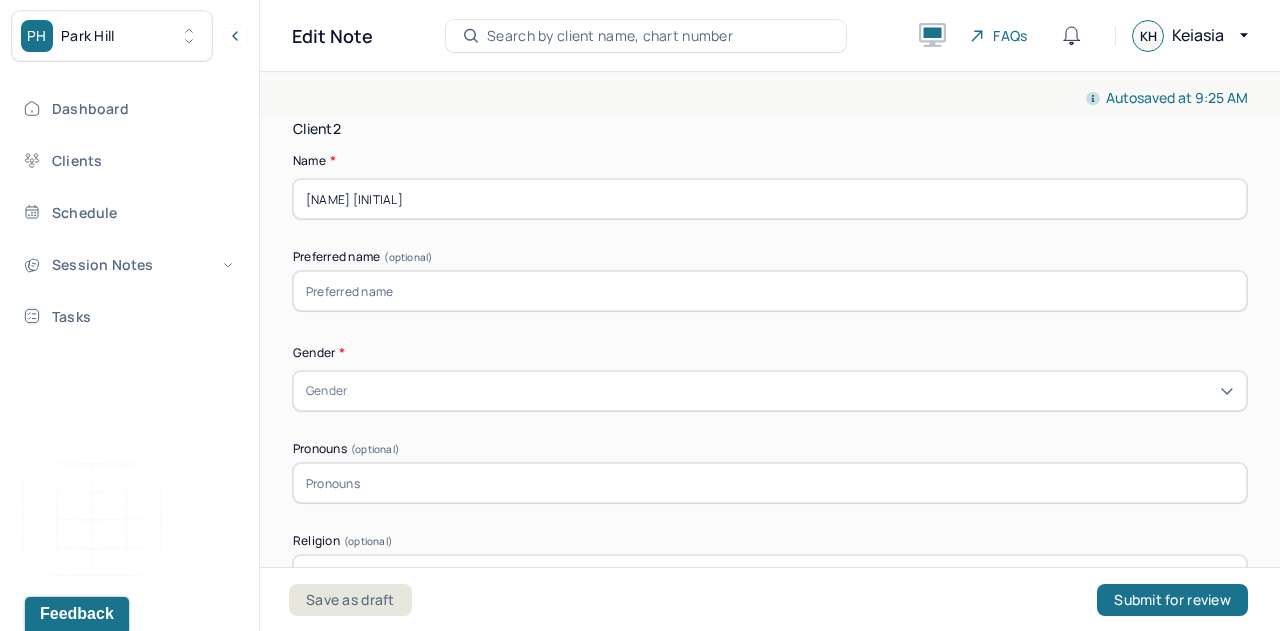 scroll, scrollTop: 2507, scrollLeft: 0, axis: vertical 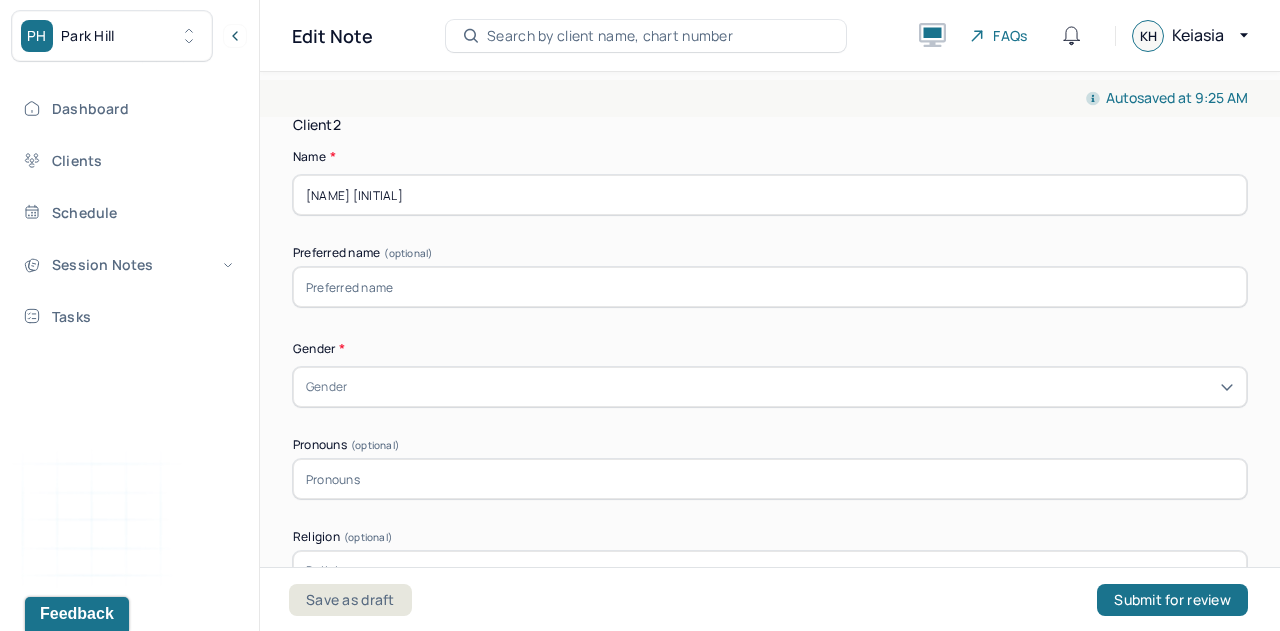 type on "[NAME] [INITIAL]" 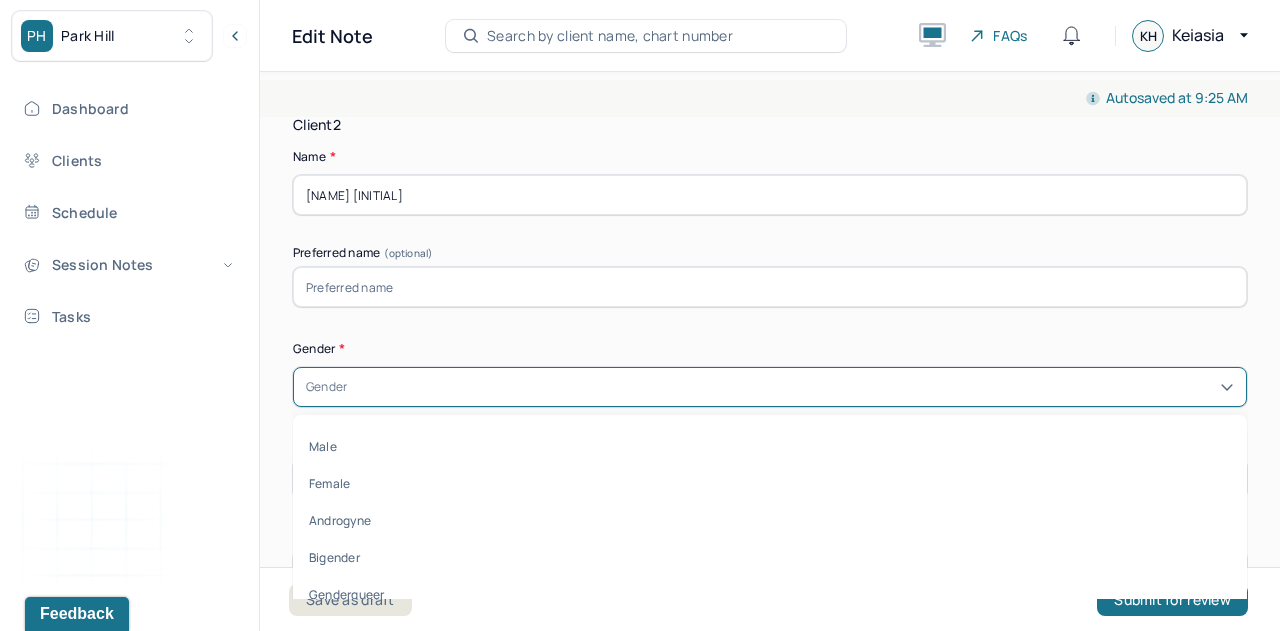 click on "Male" at bounding box center (770, 446) 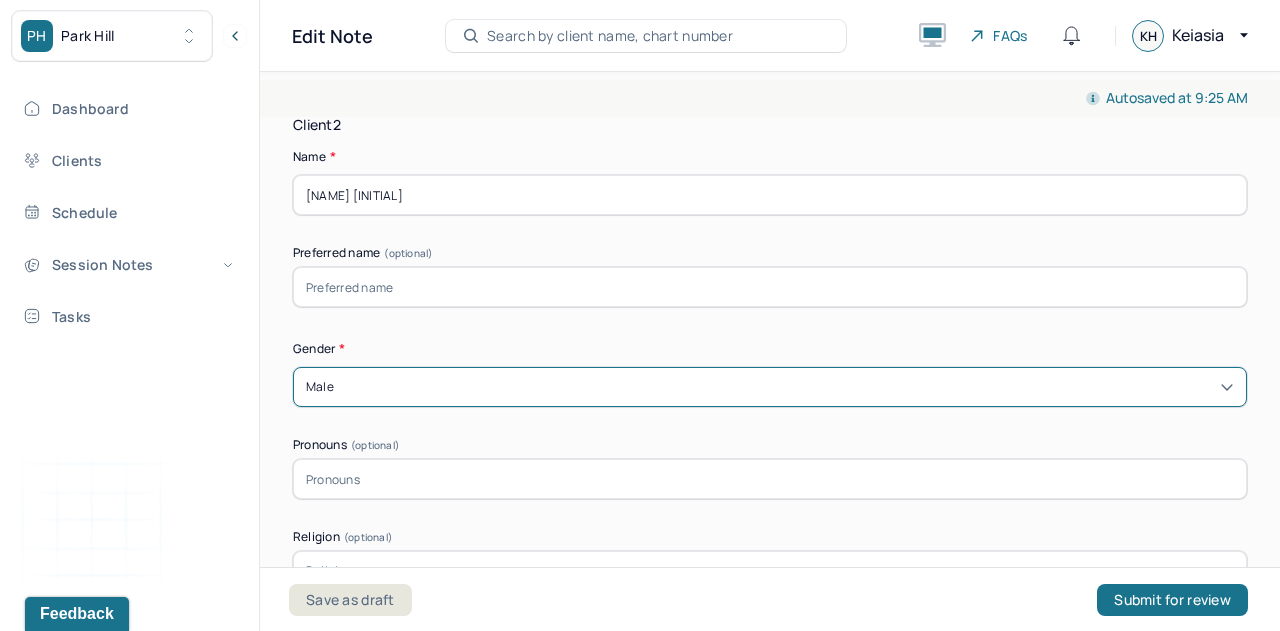 scroll, scrollTop: 2762, scrollLeft: 0, axis: vertical 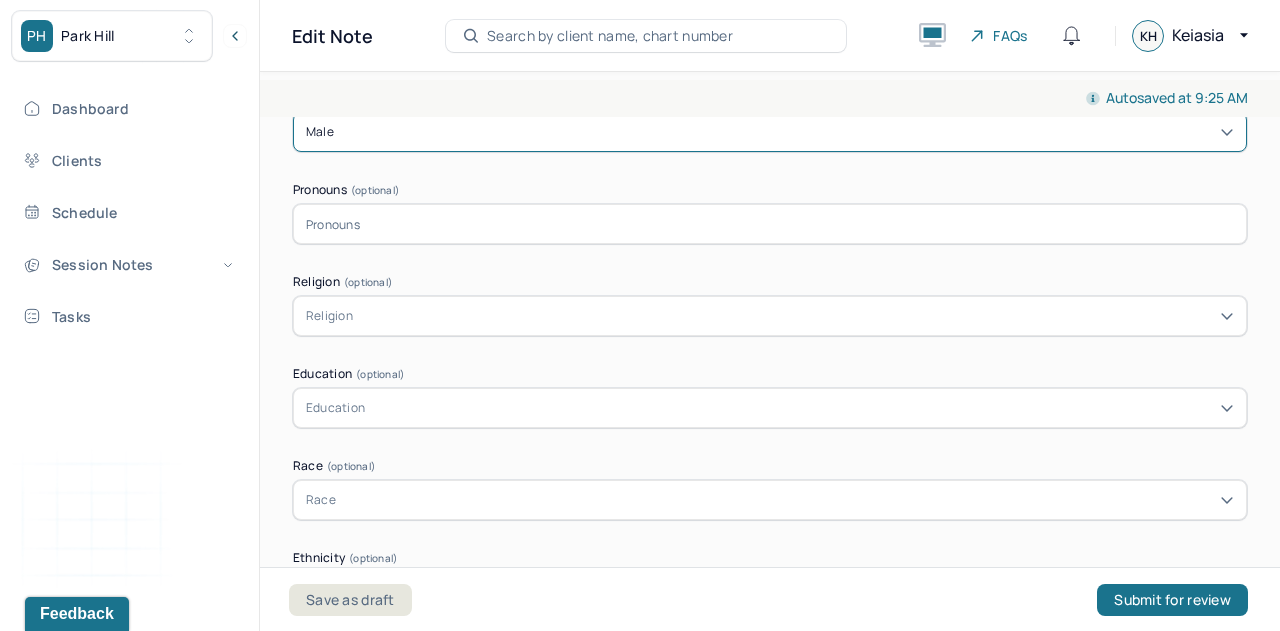 click on "Race" at bounding box center [770, 500] 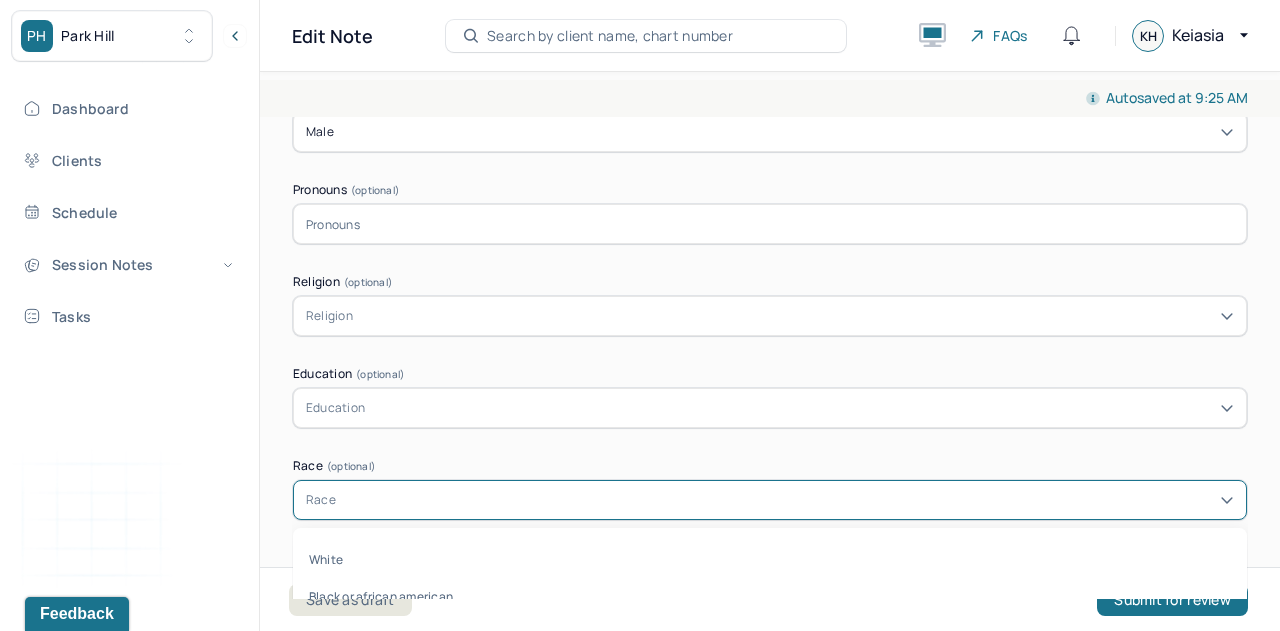 click on "Black or african american" at bounding box center (770, 596) 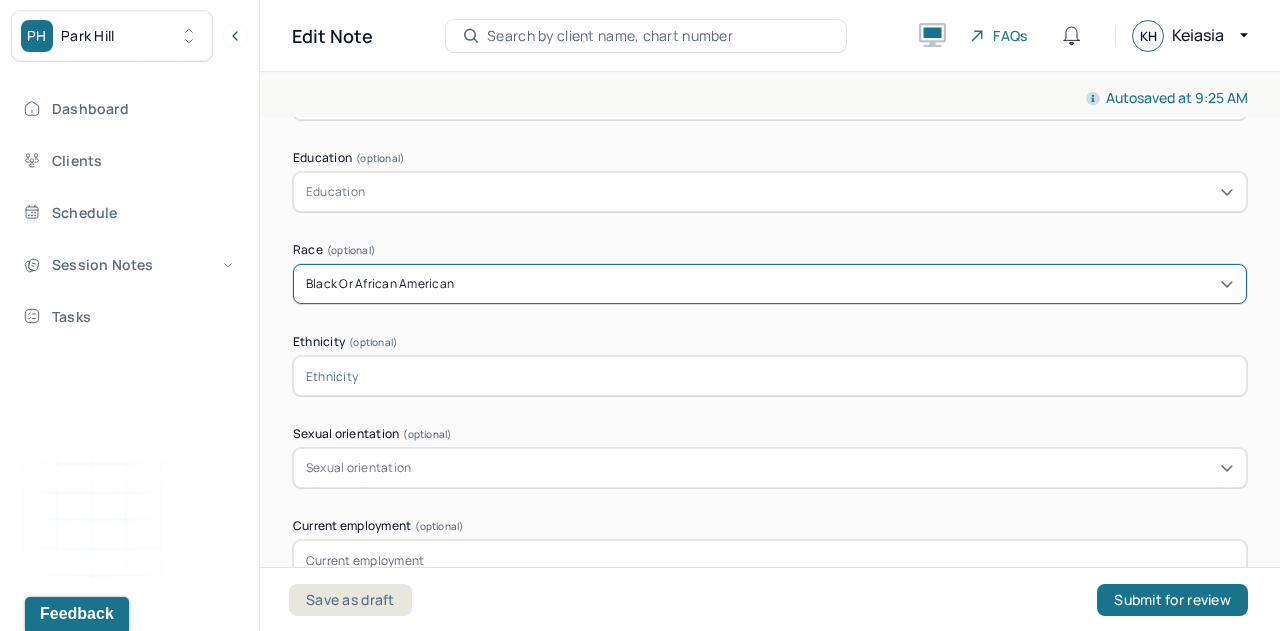 scroll, scrollTop: 2983, scrollLeft: 0, axis: vertical 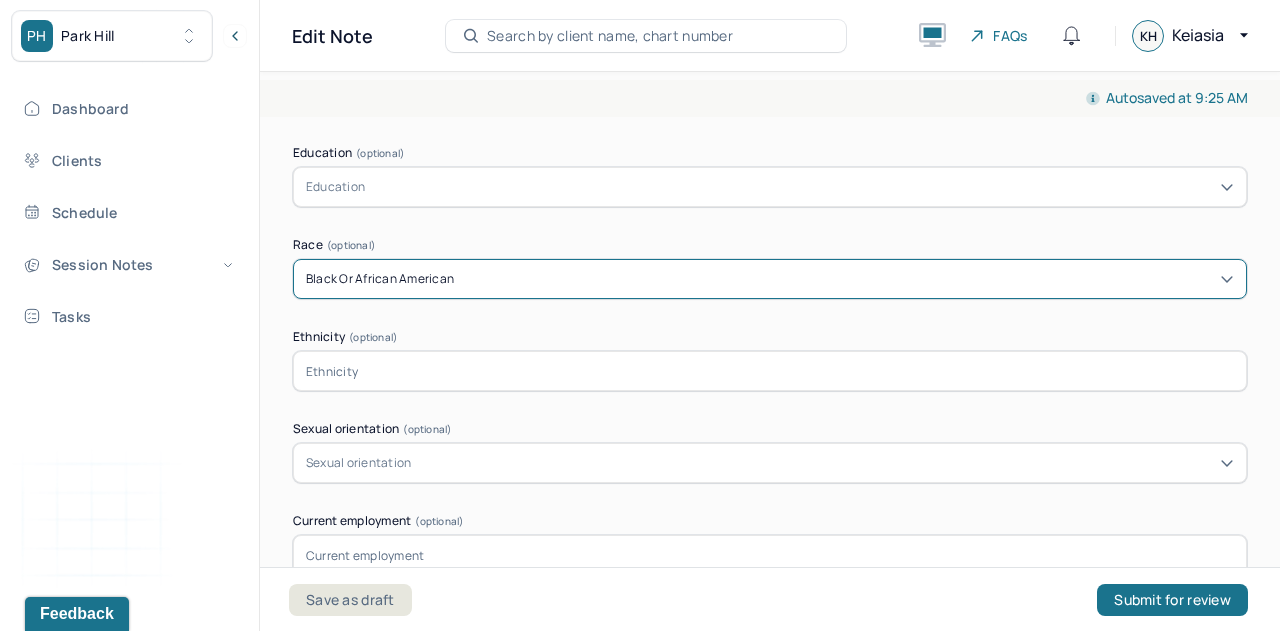 click at bounding box center [770, 371] 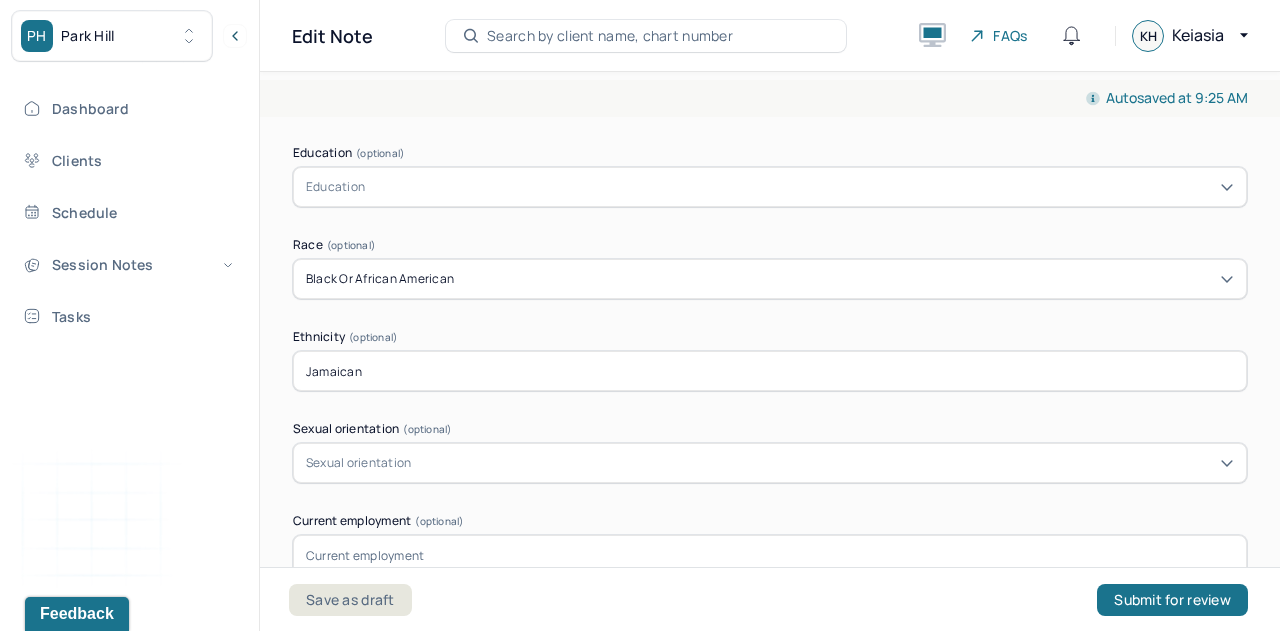 type on "Jamaican" 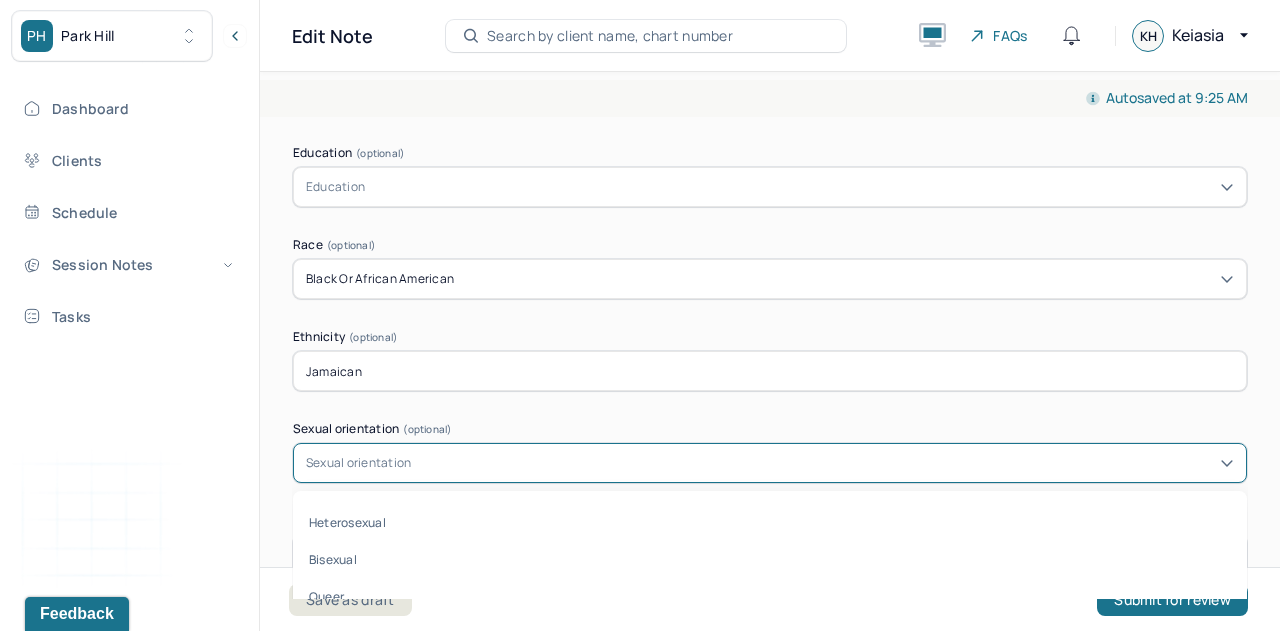 click on "Heterosexual" at bounding box center (770, 522) 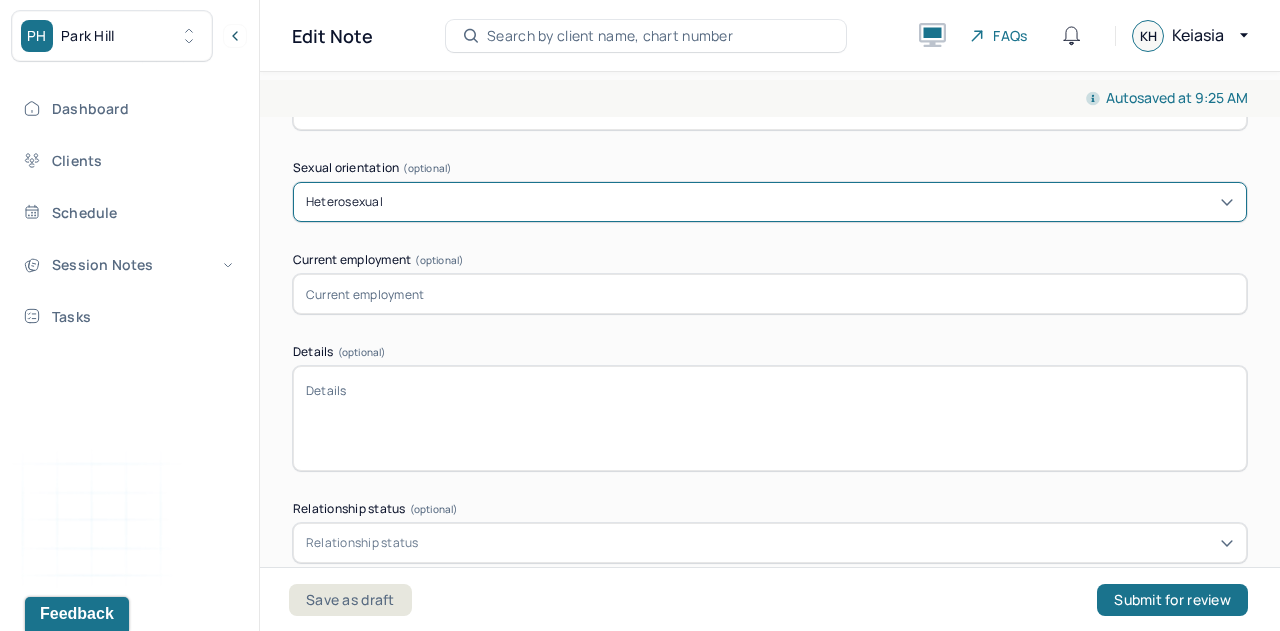scroll, scrollTop: 3245, scrollLeft: 0, axis: vertical 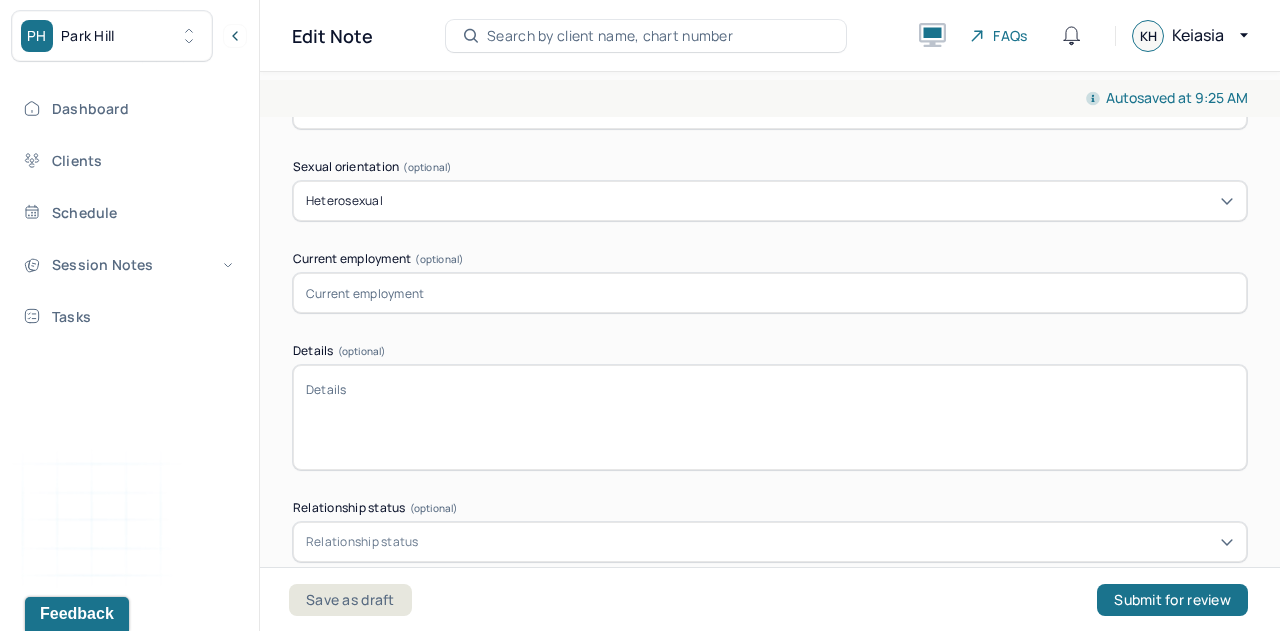 click at bounding box center [770, 293] 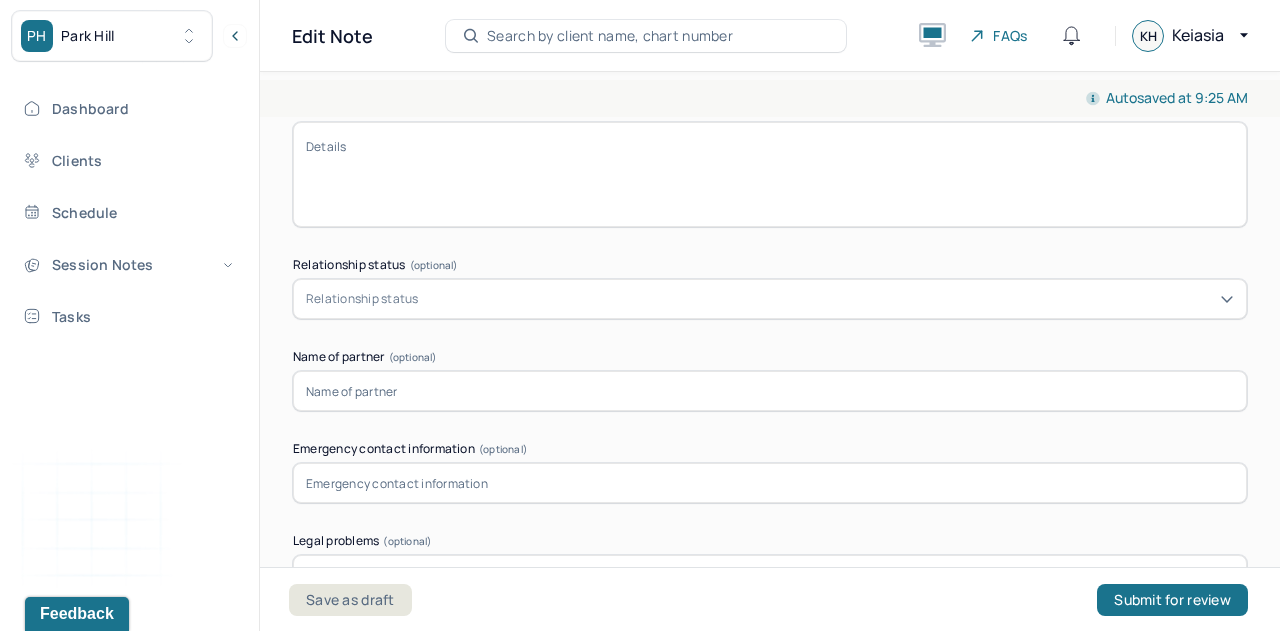 scroll, scrollTop: 3493, scrollLeft: 0, axis: vertical 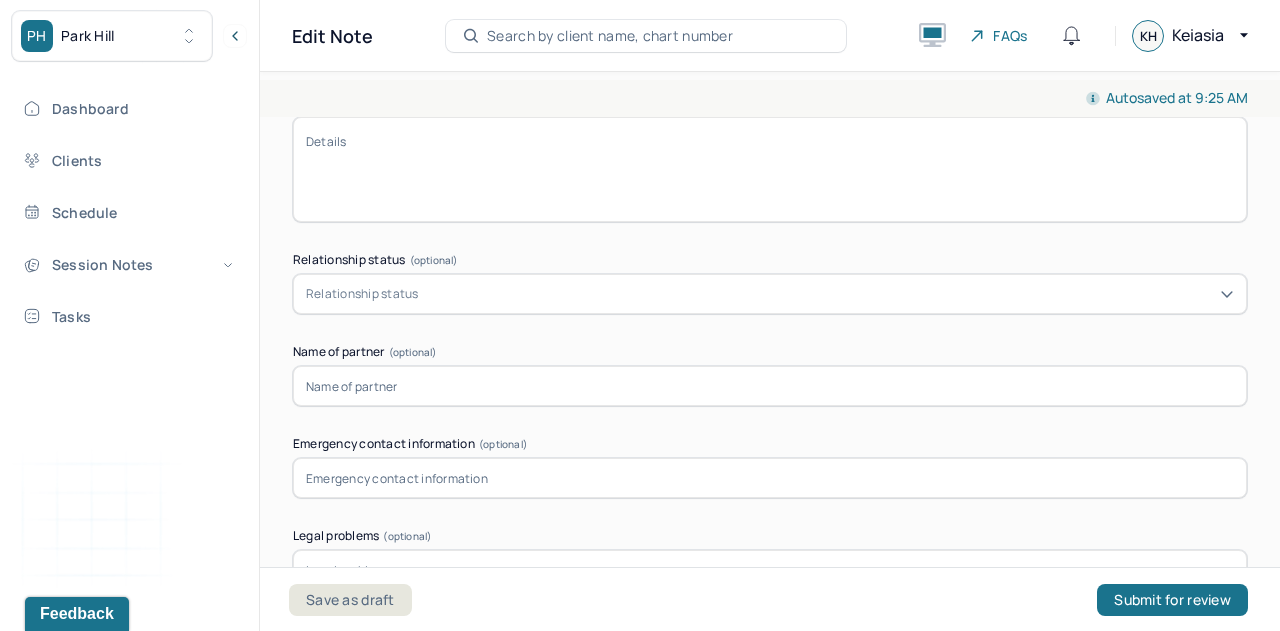 type on "Retired" 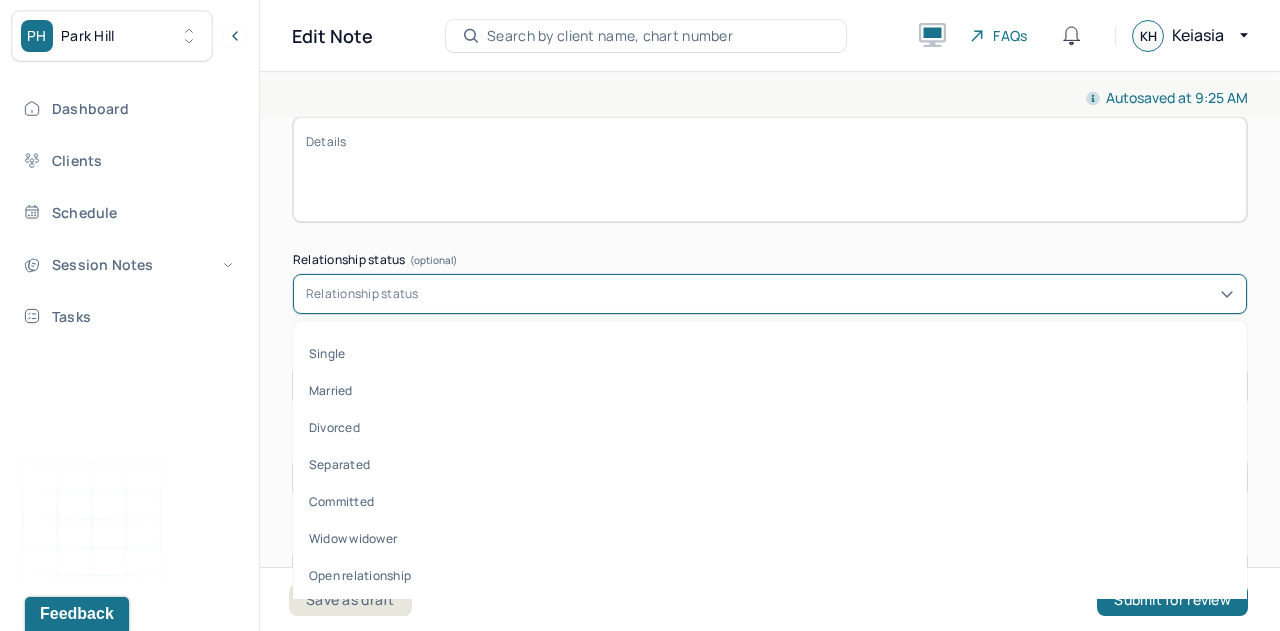 click on "Relationship status" at bounding box center (362, 294) 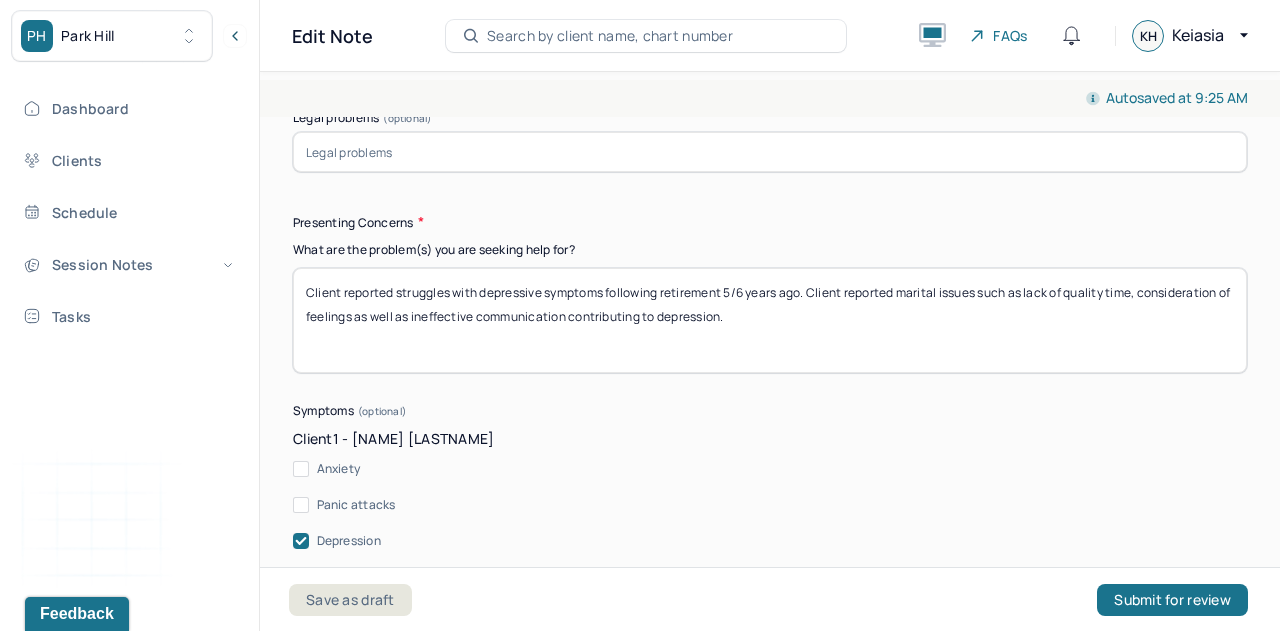 scroll, scrollTop: 3914, scrollLeft: 0, axis: vertical 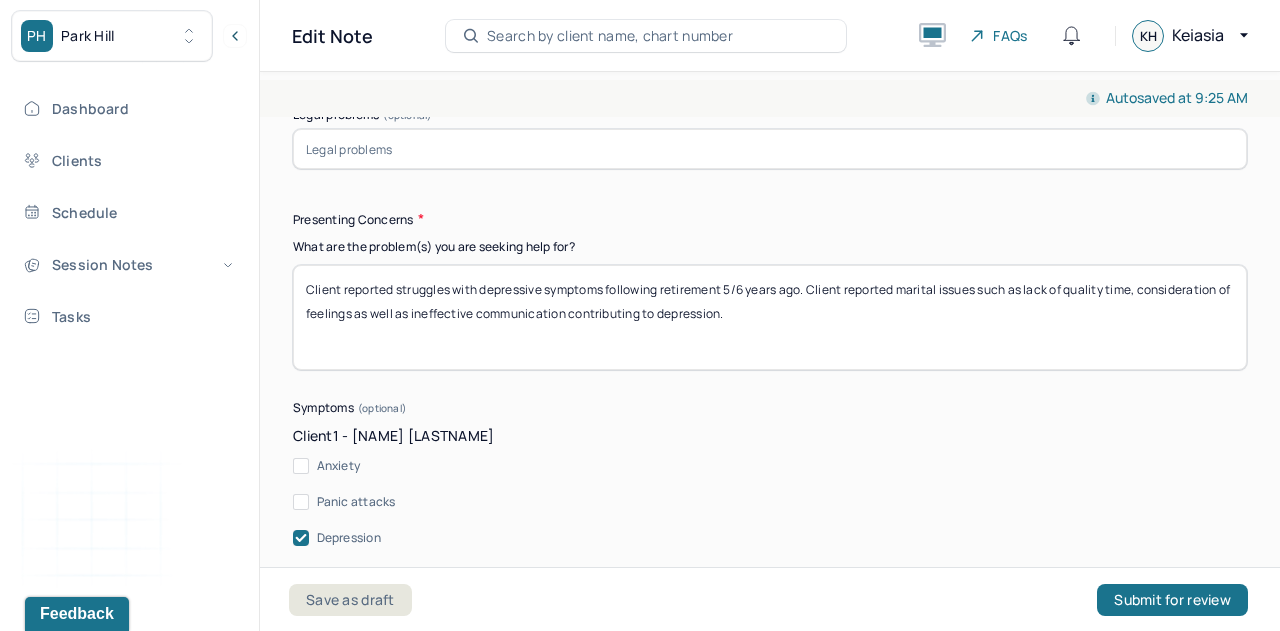click on "Client reported struggles with depressive symptoms following retirement 5/6 years ago. Client reported marital issues such as lack of quality time, consideration of feelings as well as ineffective communication contributing to depression." at bounding box center [770, 317] 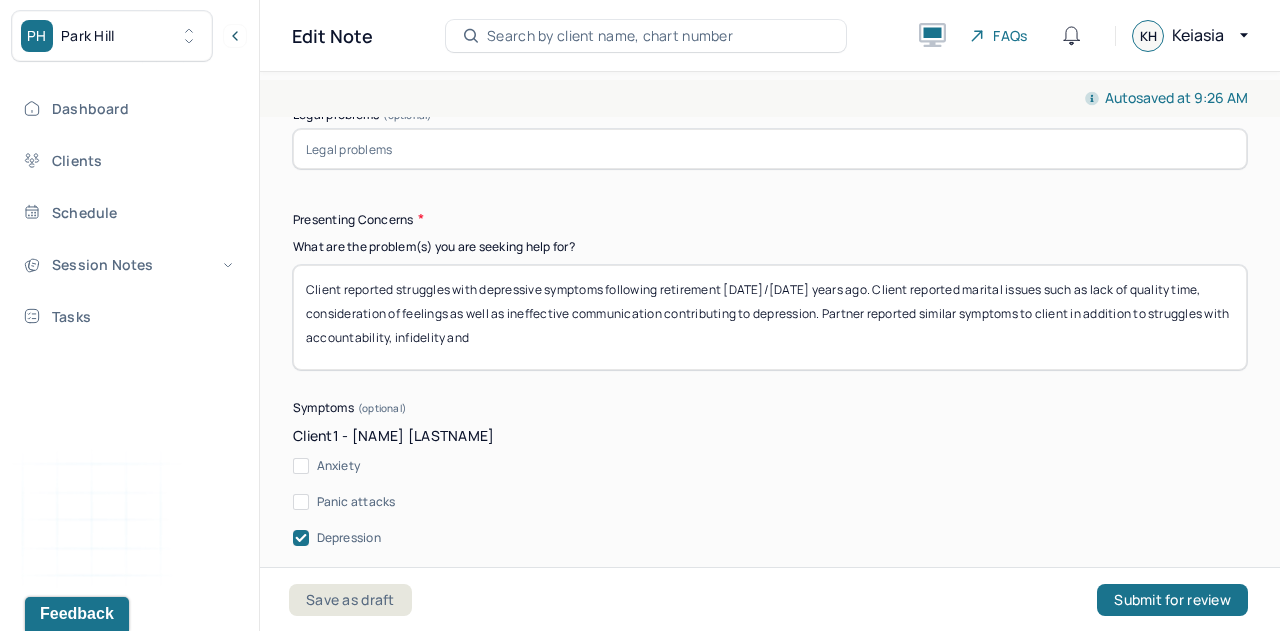 click on "Client reported struggles with depressive symptoms following retirement [DATE]/[DATE] years ago. Client reported marital issues such as lack of quality time, consideration of feelings as well as ineffective communication contributing to depression. Partner reported similar symptoms to client in addition to struggles with accountability, infidelity and" at bounding box center (770, 317) 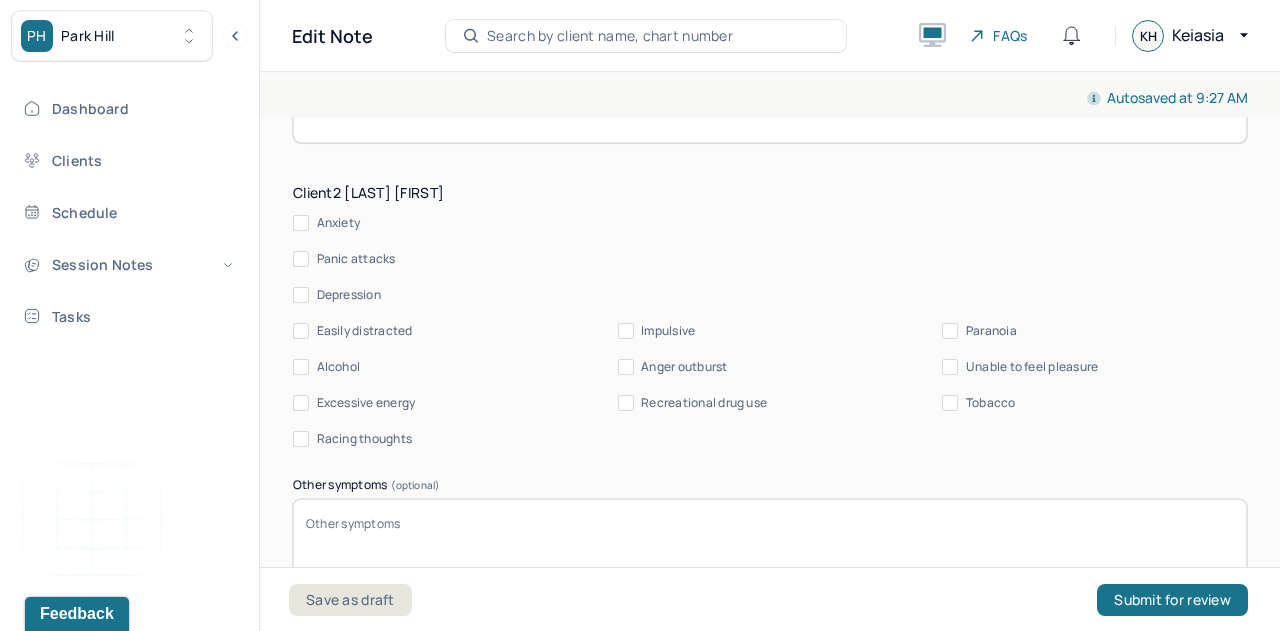 scroll, scrollTop: 5404, scrollLeft: 0, axis: vertical 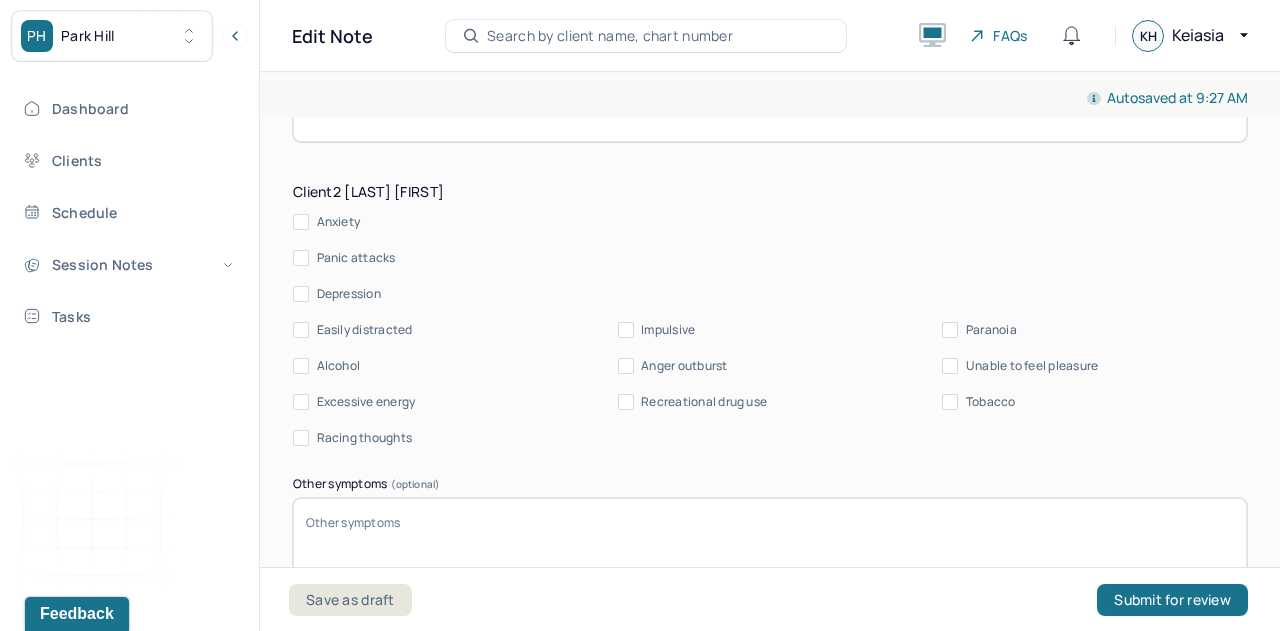 type on "Client reported struggles with depressive symptoms following retirement [DATE]/[DATE] years ago. Client reported marital issues such as lack of quality time, consideration of feelings as well as ineffective communication contributing to depression. Partner reported similar symptoms to client in addition to struggles with accountability and infidelity." 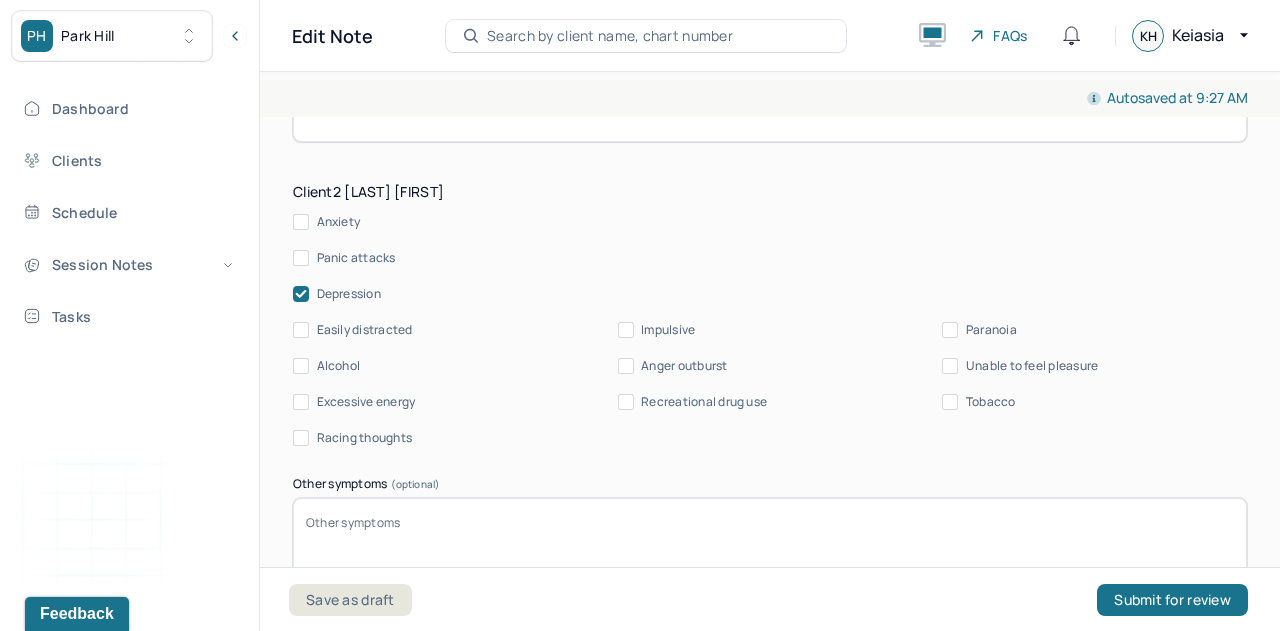 checkbox on "true" 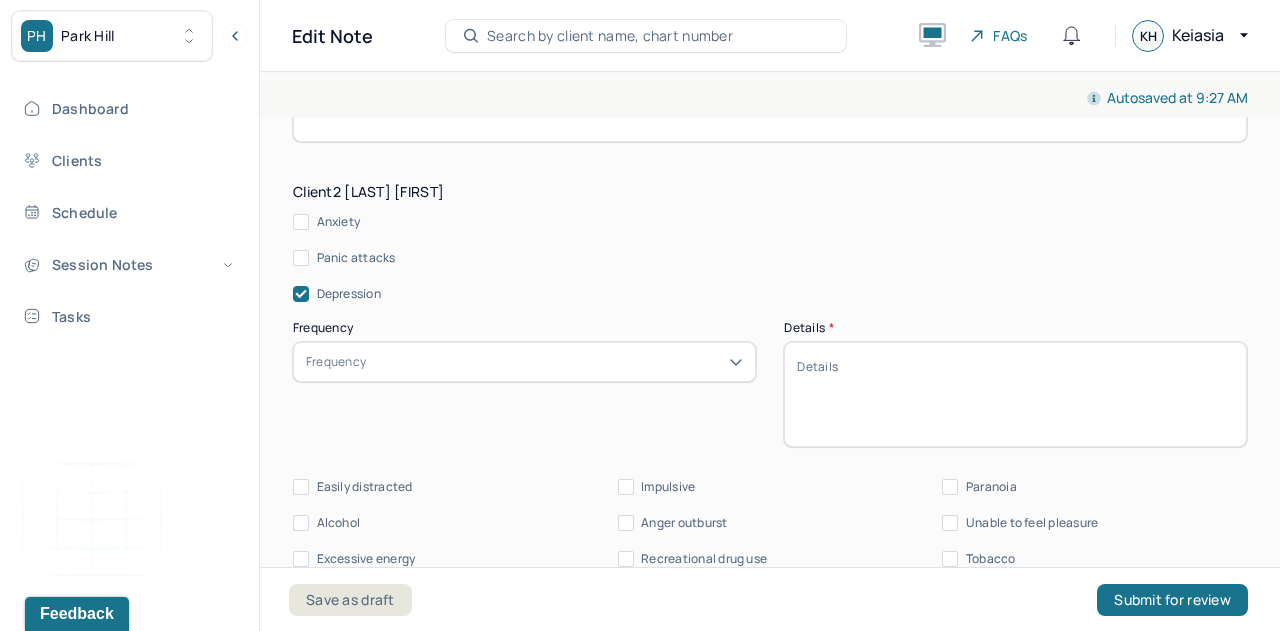 click on "Frequency" at bounding box center [524, -884] 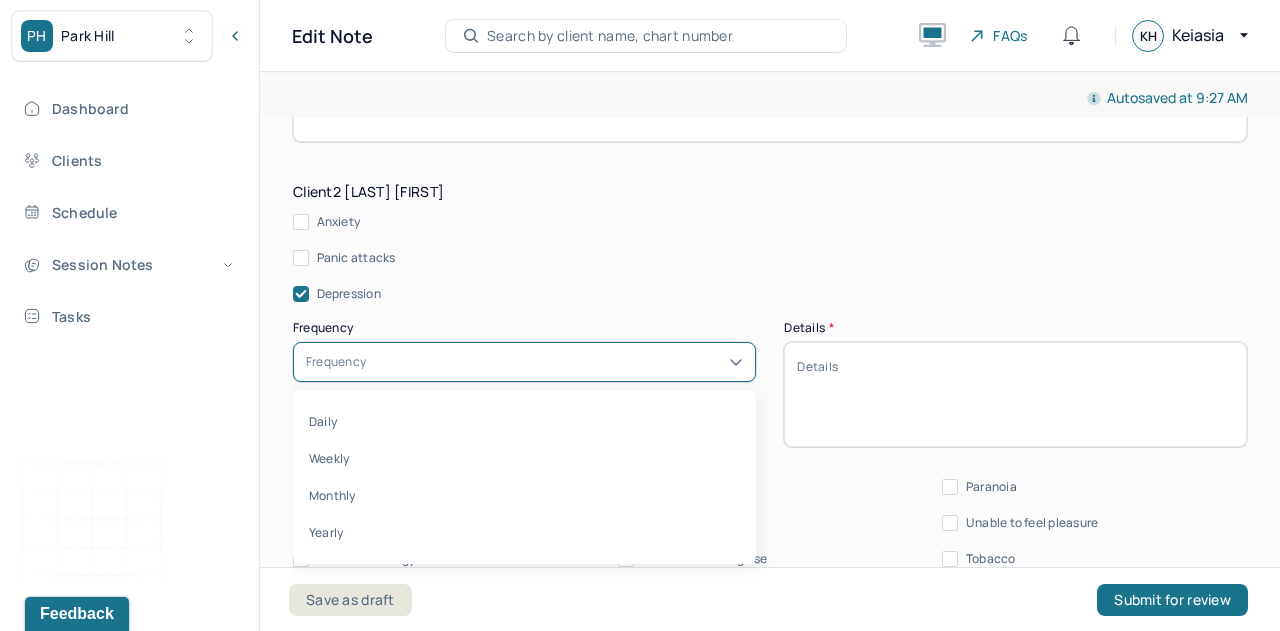 click on "Weekly" at bounding box center (524, 458) 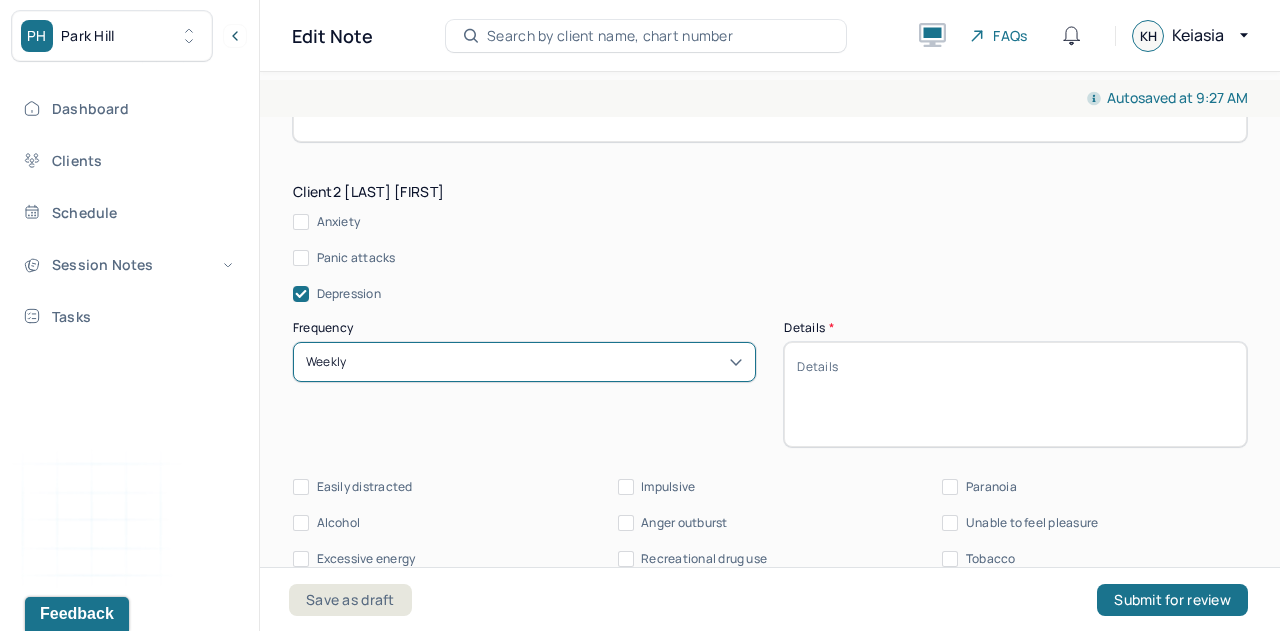 click on "Details *" at bounding box center (1015, 394) 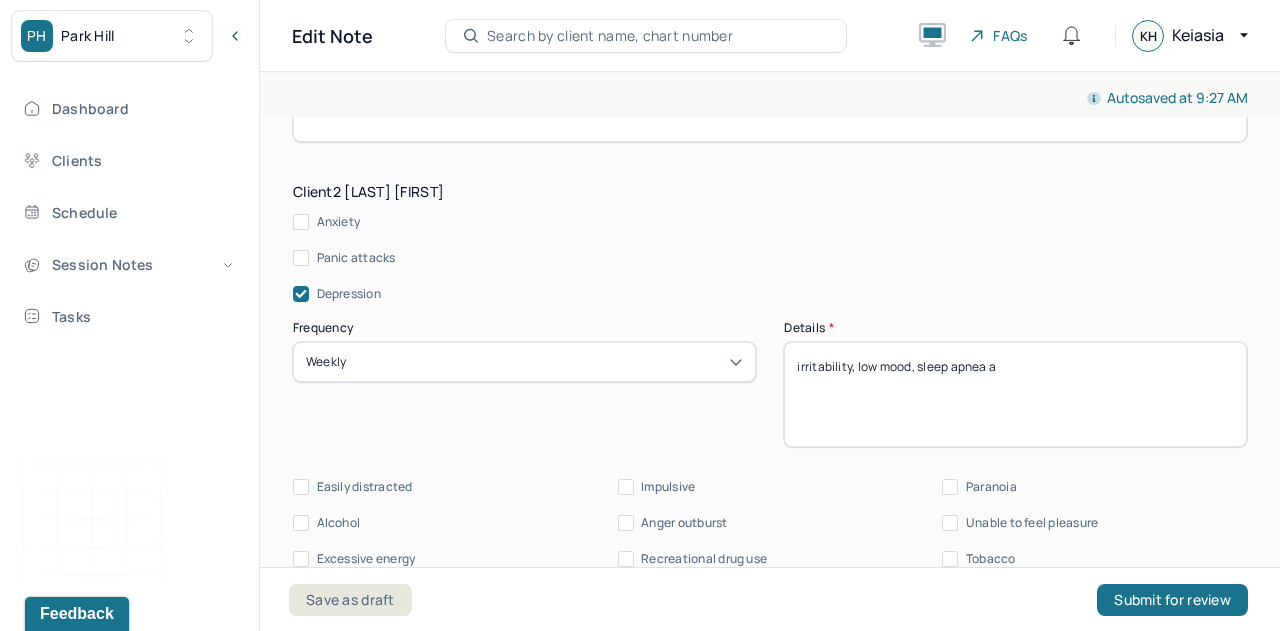 click on "irritability, low mood, sleep apnea a" at bounding box center [1015, 394] 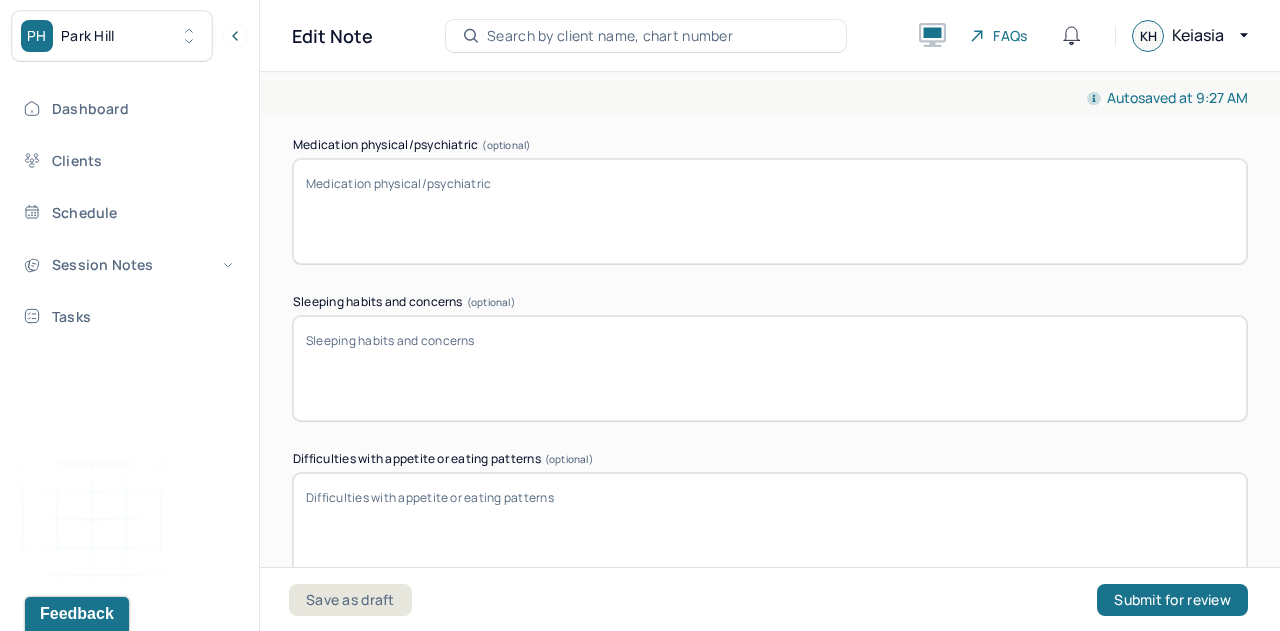 scroll, scrollTop: 6241, scrollLeft: 0, axis: vertical 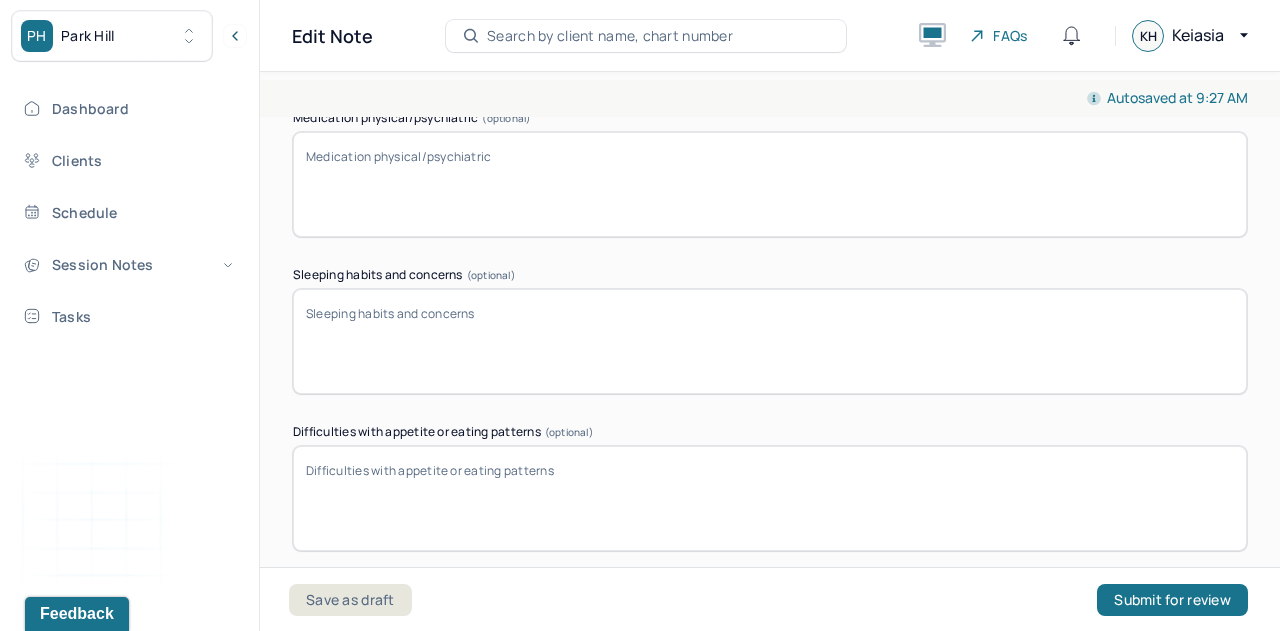 click at bounding box center [770, -1062] 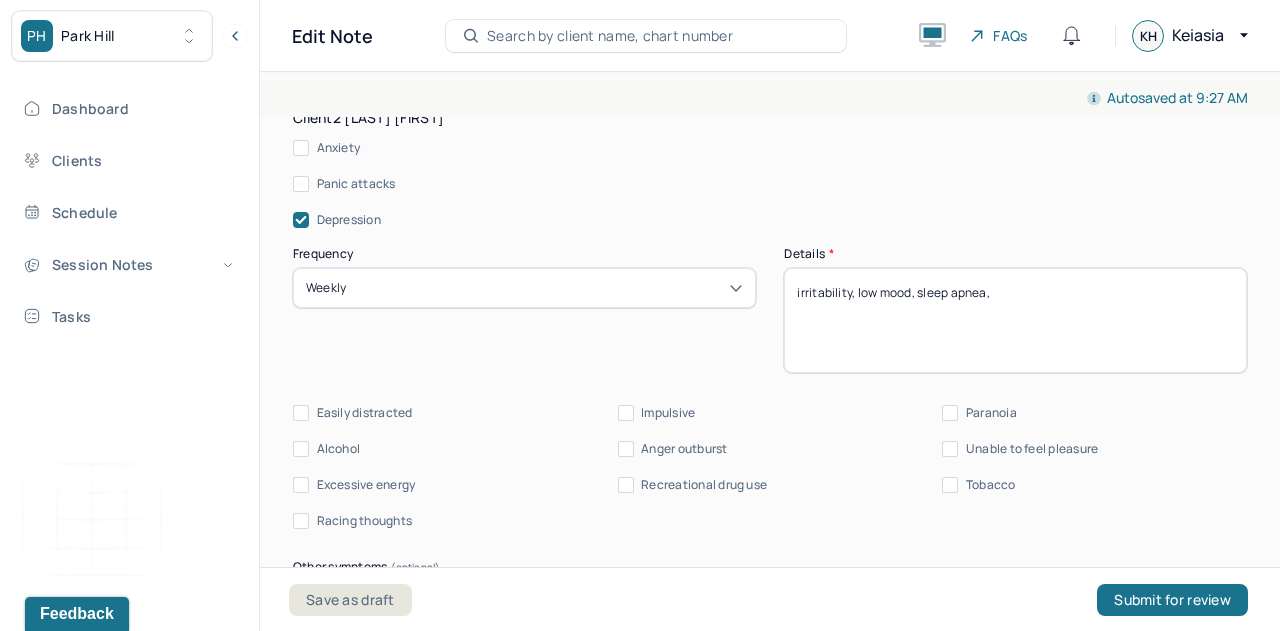 scroll, scrollTop: 5474, scrollLeft: 0, axis: vertical 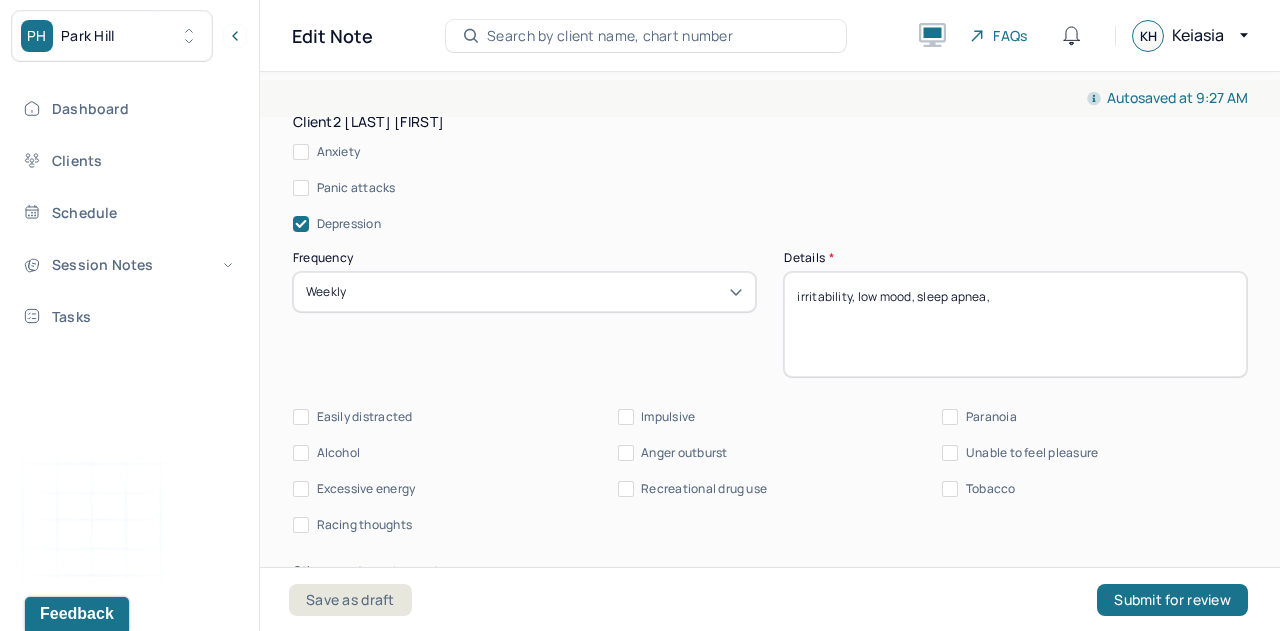 click on "irritability, low mood, sleep apnea," at bounding box center [1015, 324] 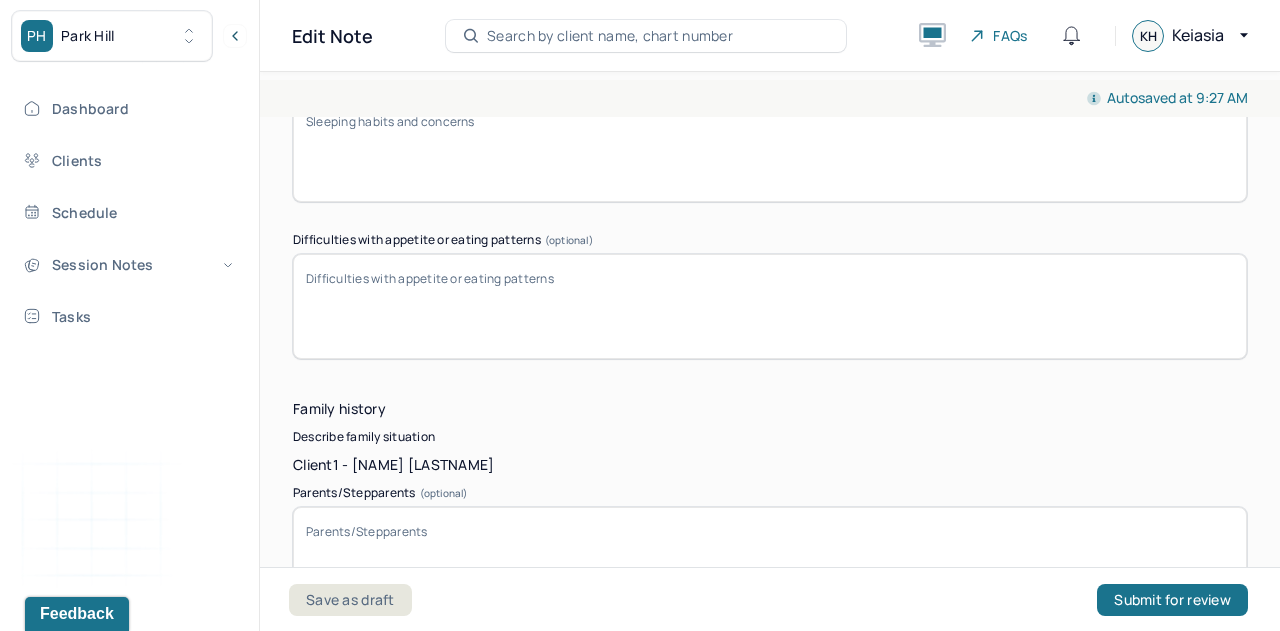 scroll, scrollTop: 6434, scrollLeft: 0, axis: vertical 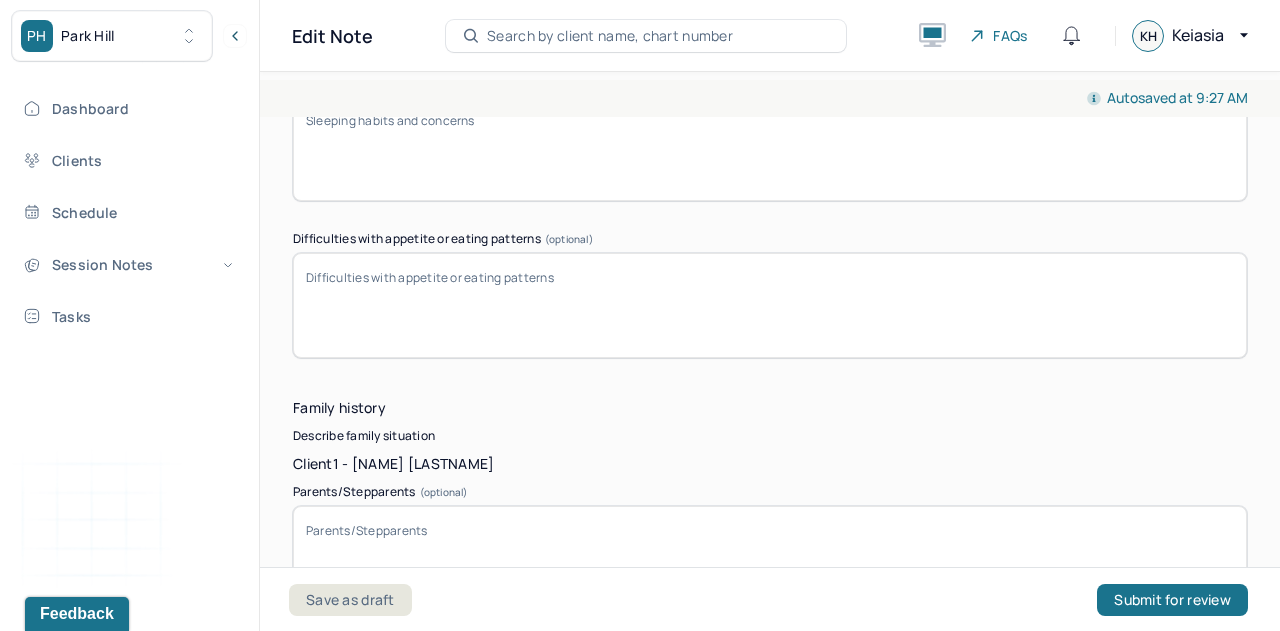type on "irritability, low mood, sleep apnea, inconsistent eating patterns" 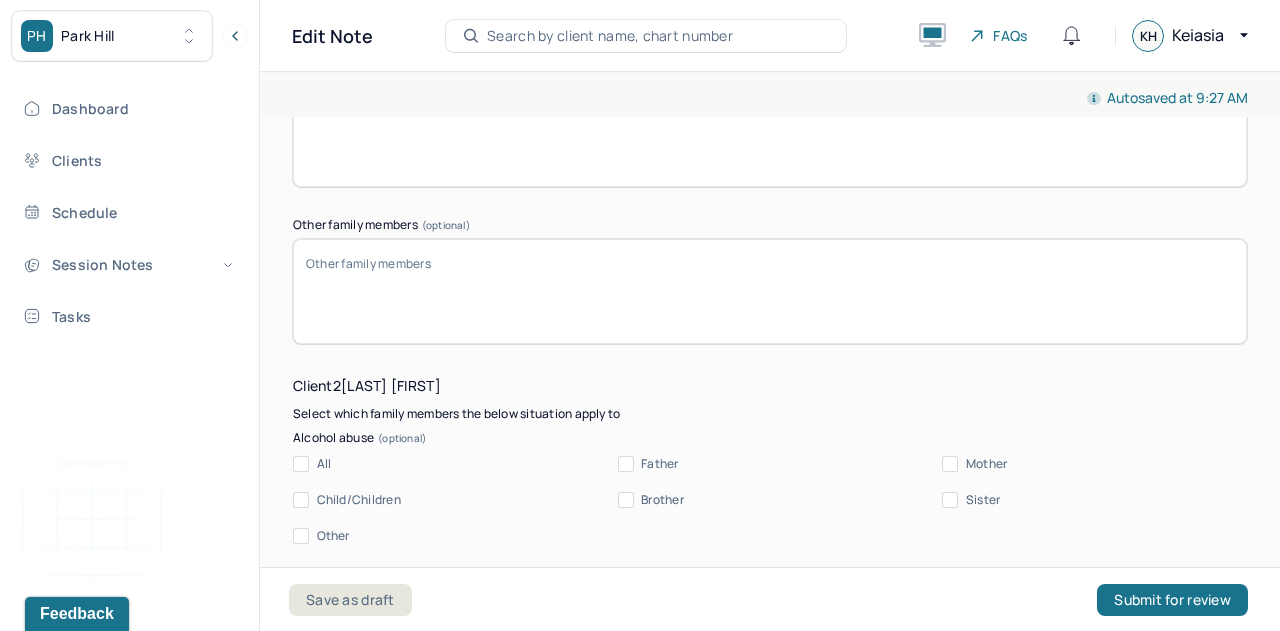 scroll, scrollTop: 9367, scrollLeft: 0, axis: vertical 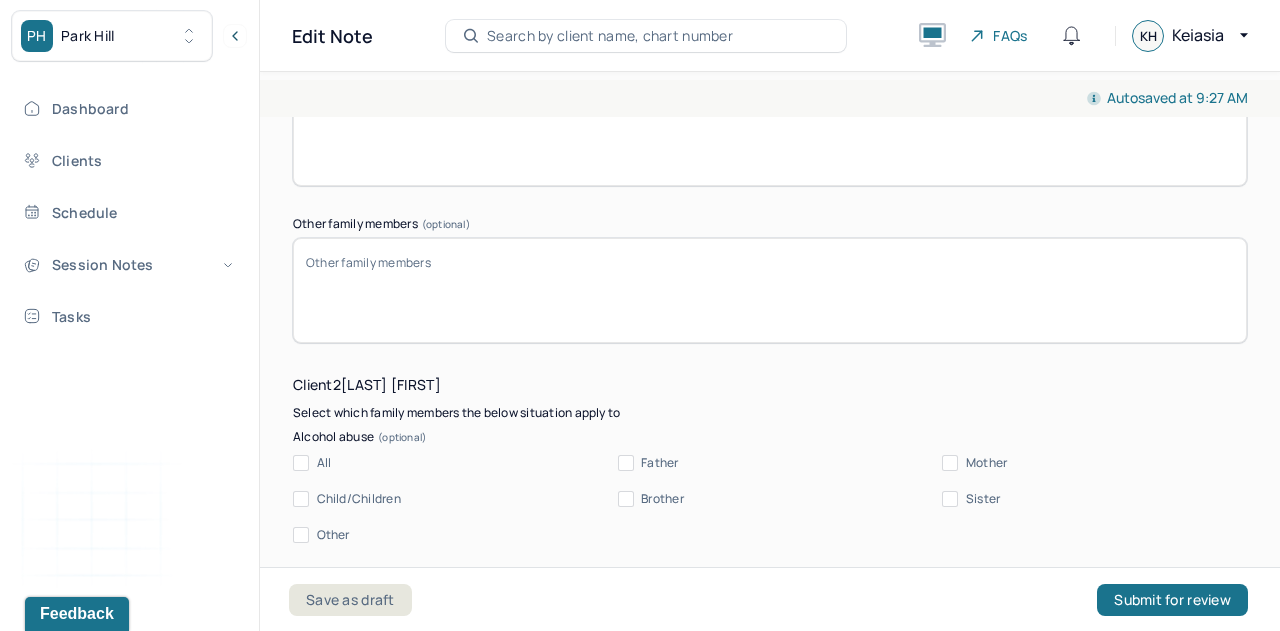 type on "inconsistent eating patterns" 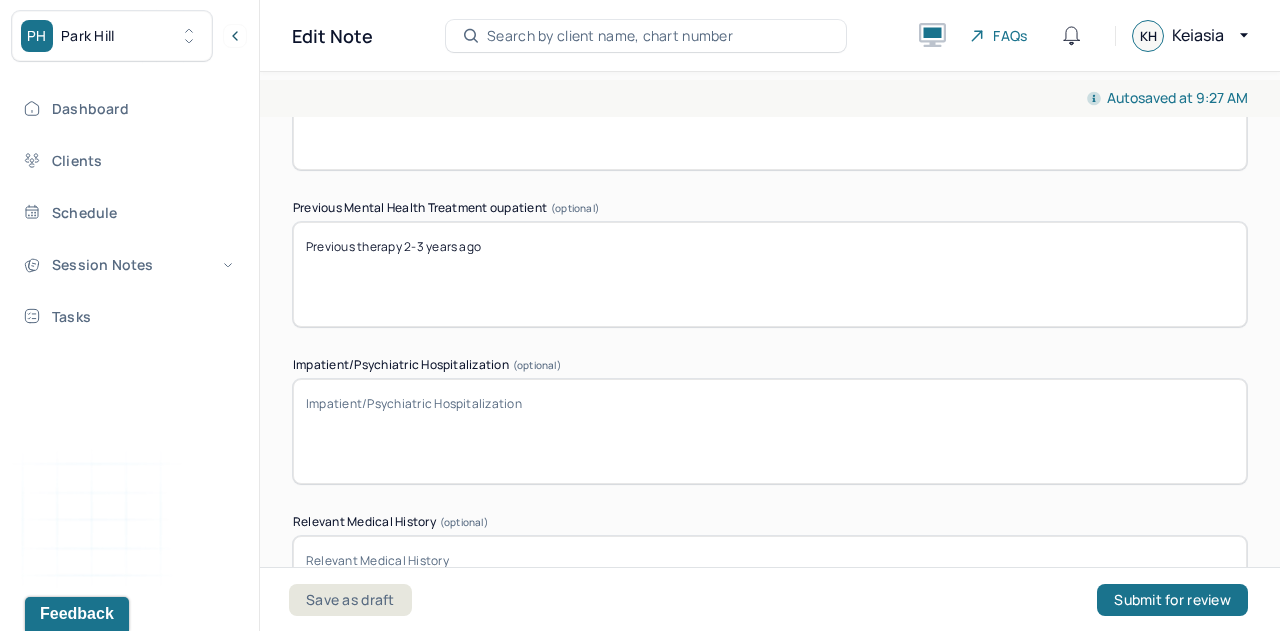 scroll, scrollTop: 10933, scrollLeft: 0, axis: vertical 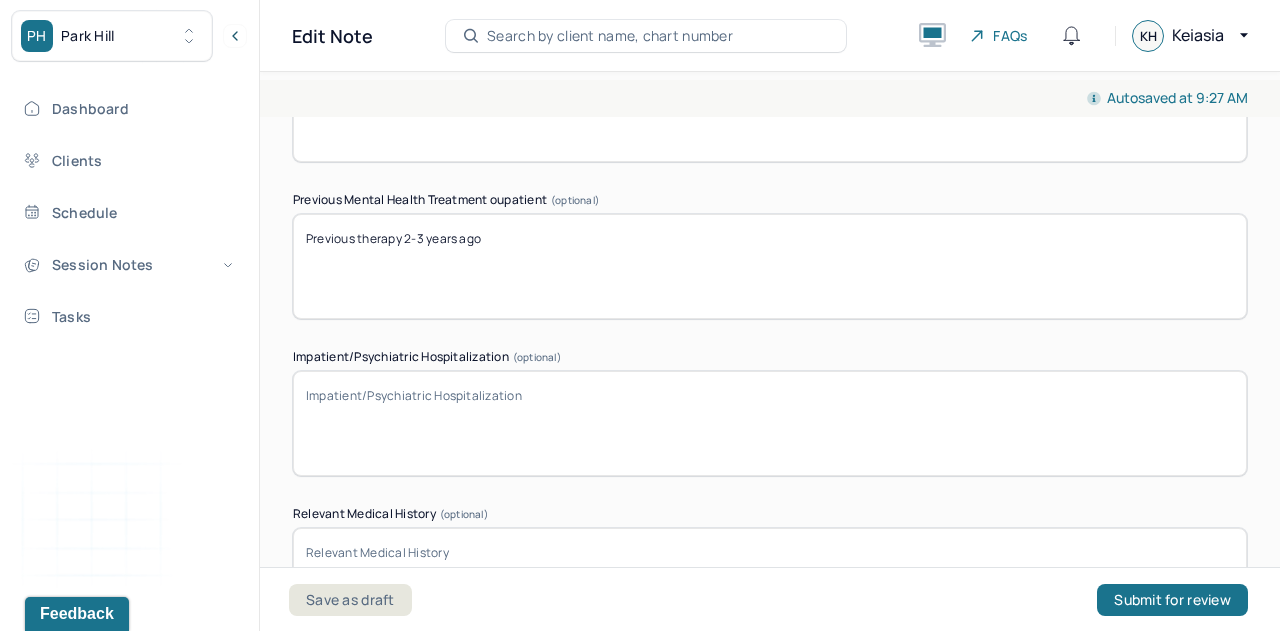 type on "[NUMBER] adult children, Boy and Girl live in NYC" 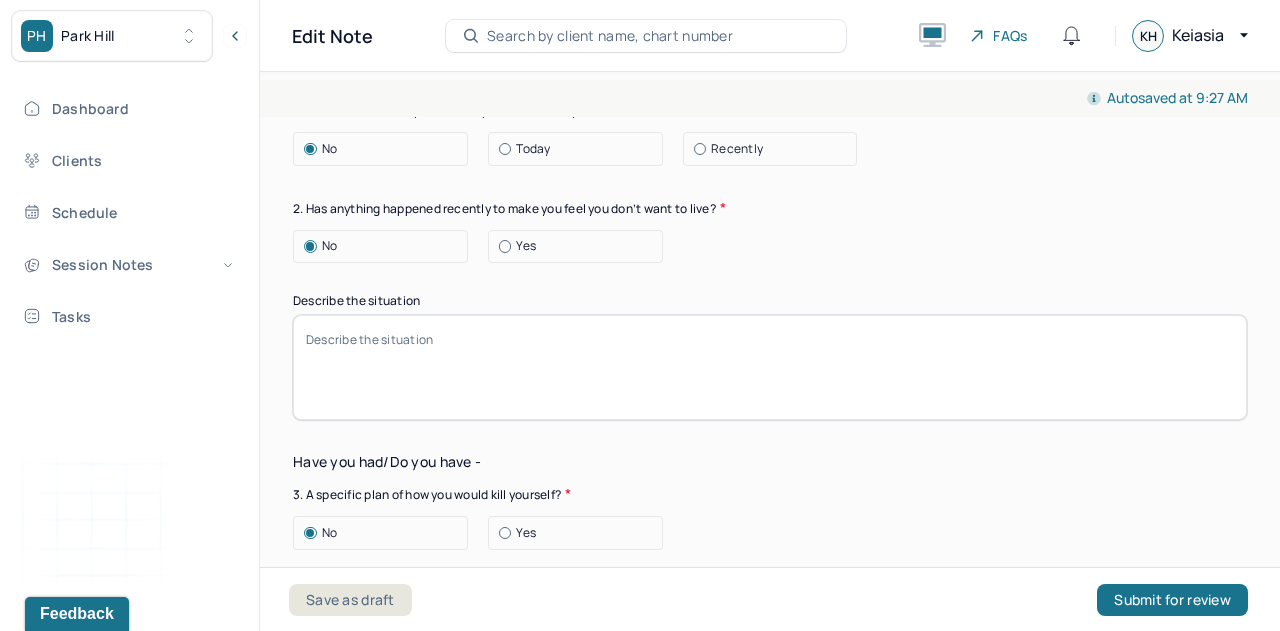 scroll, scrollTop: 12239, scrollLeft: 0, axis: vertical 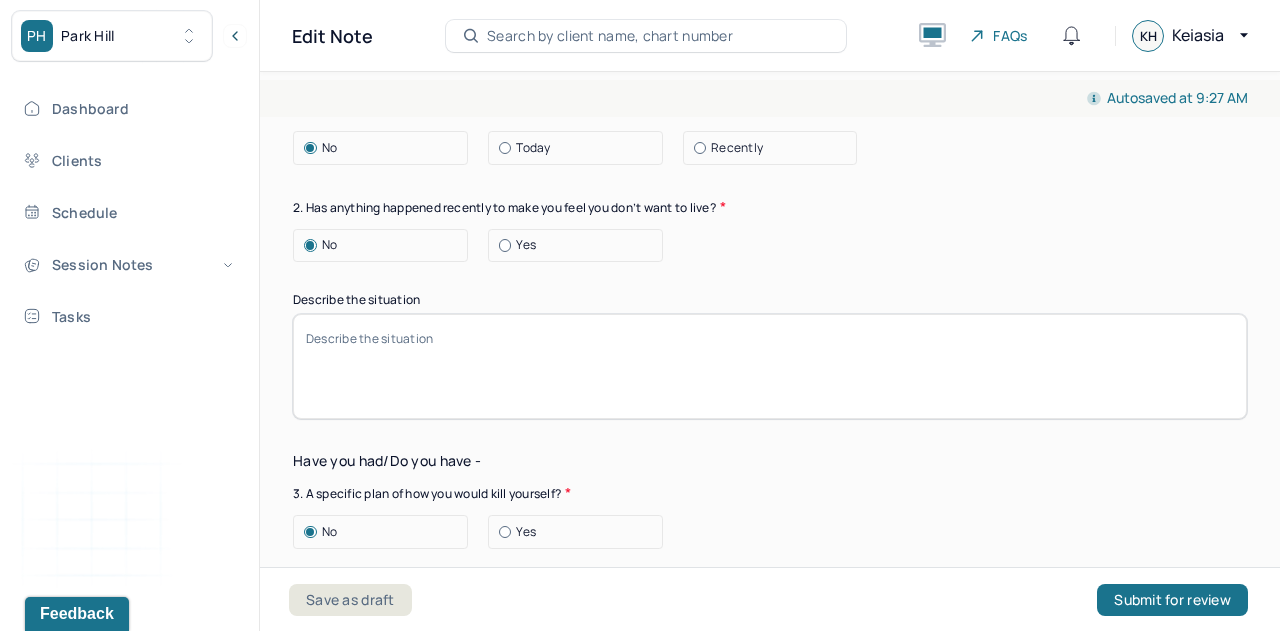 click at bounding box center (770, -726) 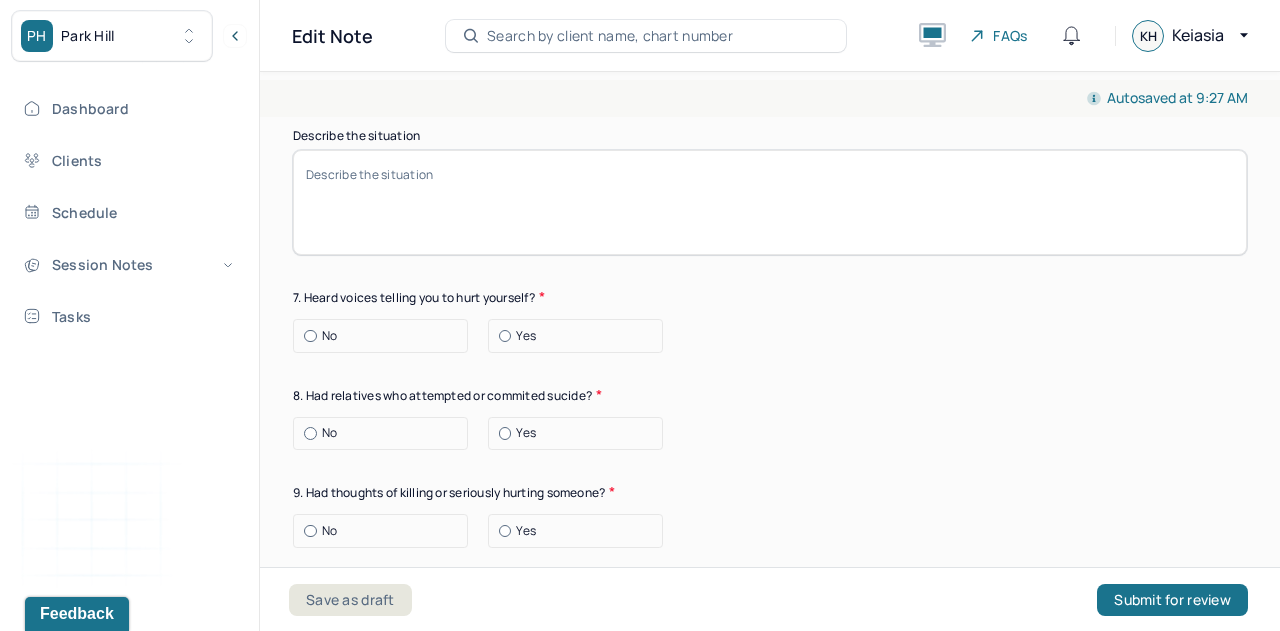 scroll, scrollTop: 14959, scrollLeft: 0, axis: vertical 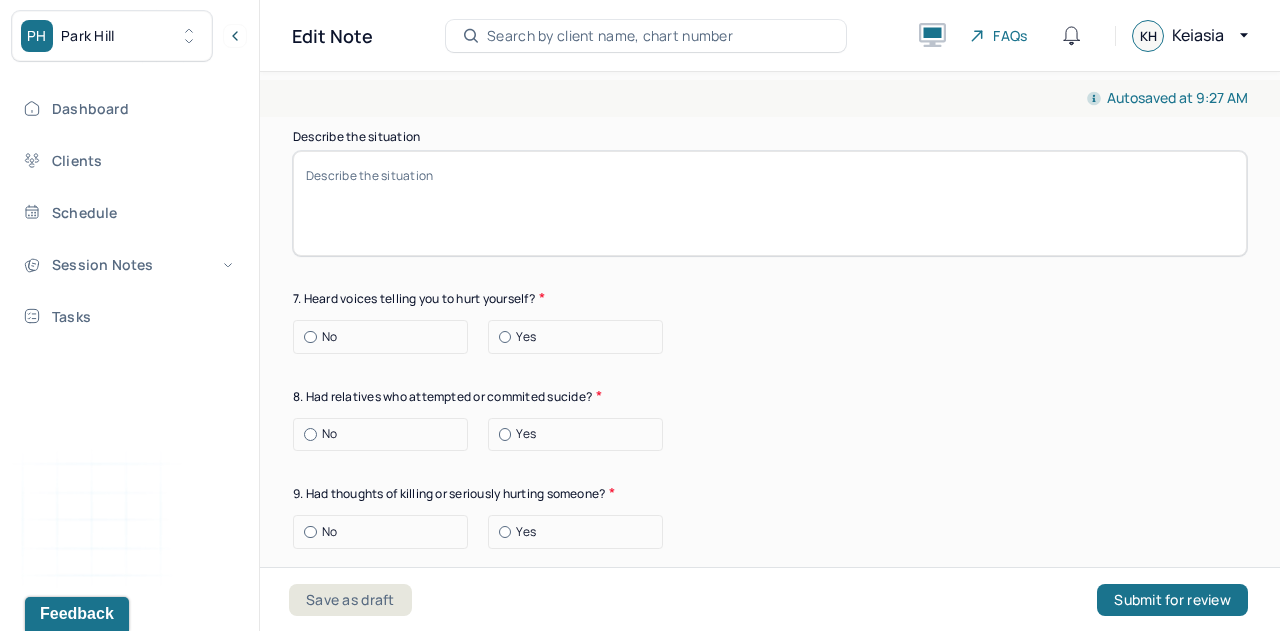type on "HIGH BLOOD PRESSURE AND RECENT KNEE REPLACEMENT" 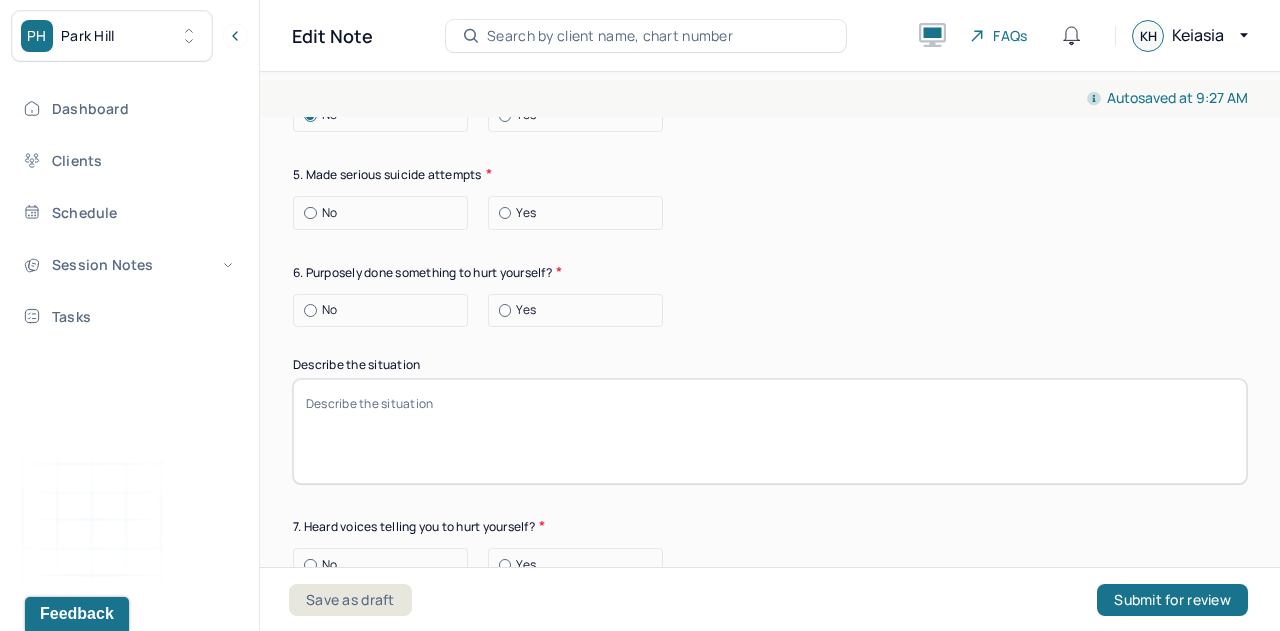 scroll, scrollTop: 14727, scrollLeft: 0, axis: vertical 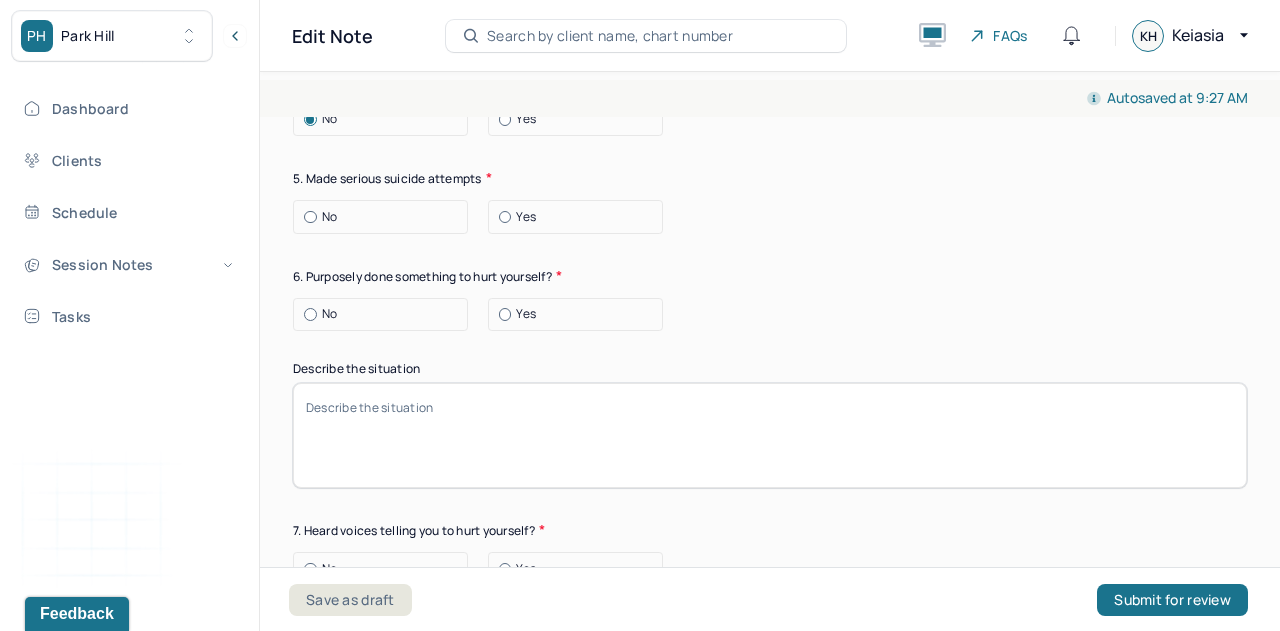 click on "No" at bounding box center [329, -2243] 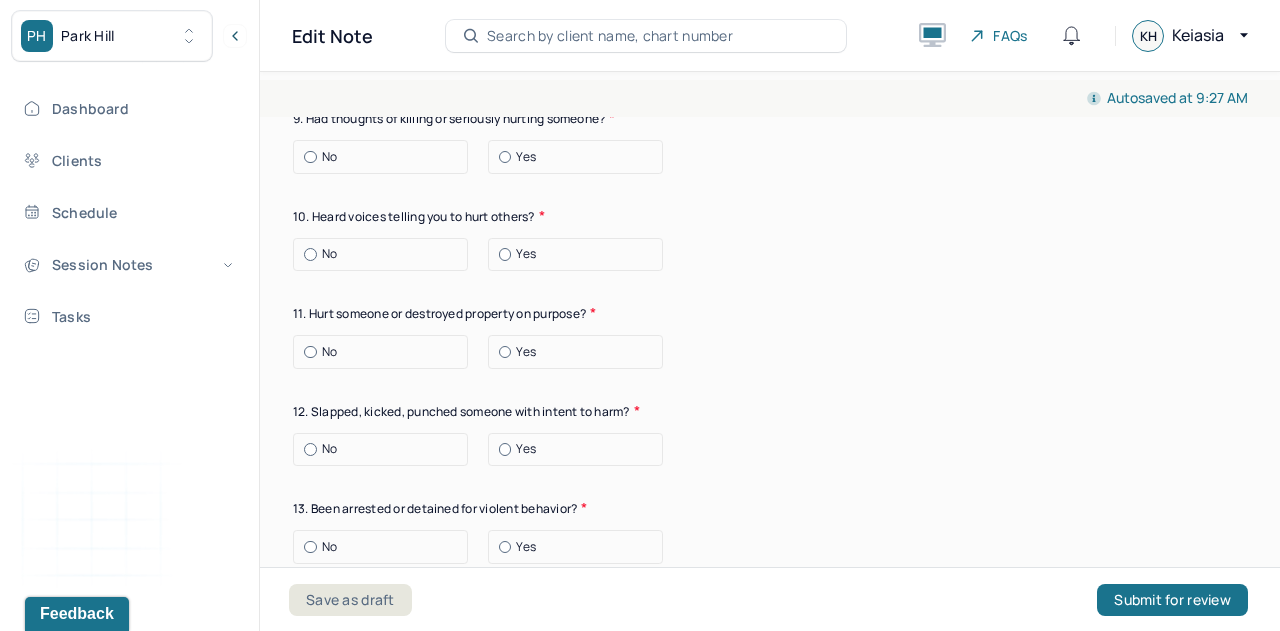 scroll, scrollTop: 15335, scrollLeft: 0, axis: vertical 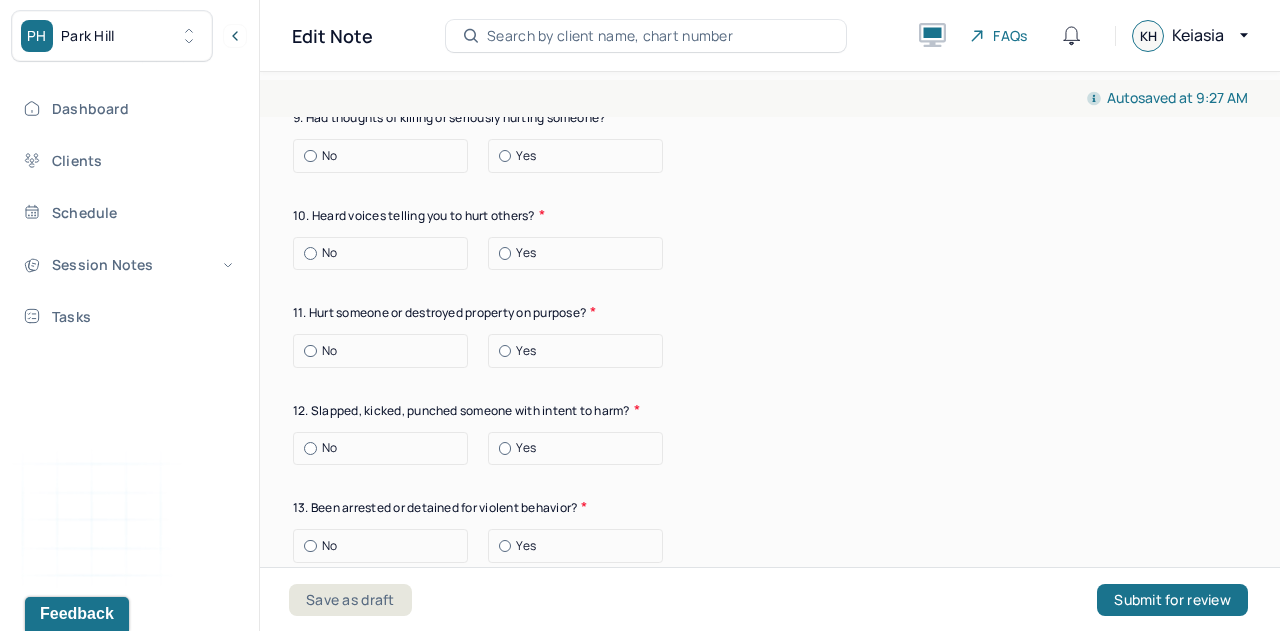 click at bounding box center (310, -2369) 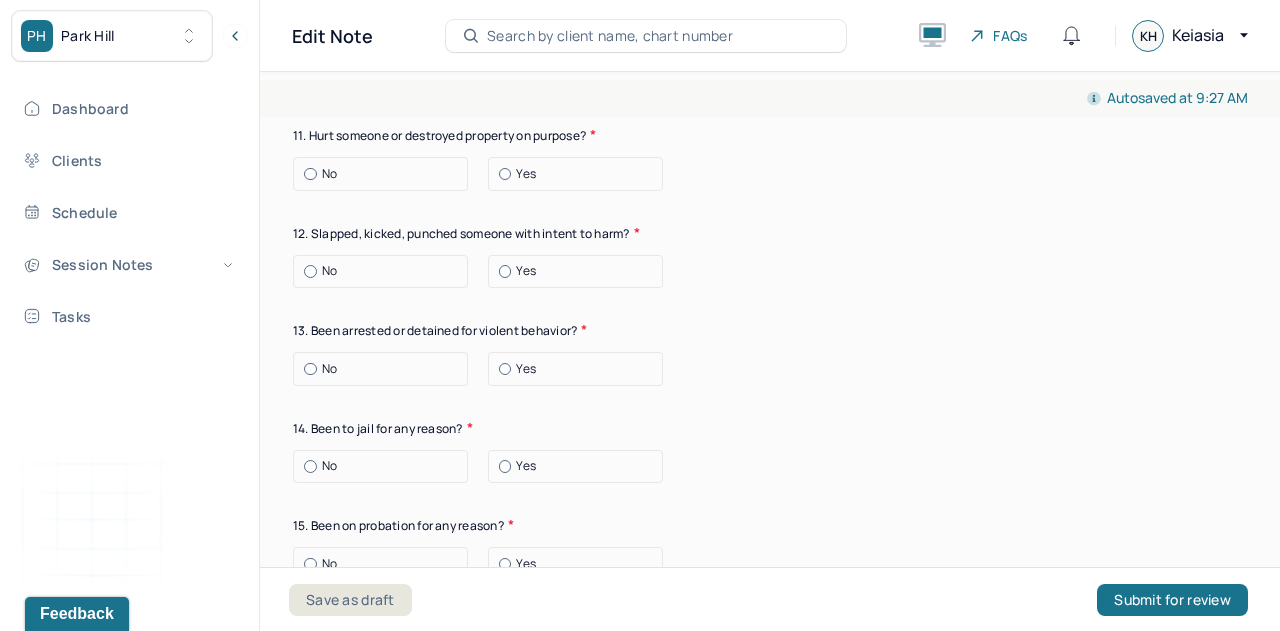 scroll, scrollTop: 15543, scrollLeft: 0, axis: vertical 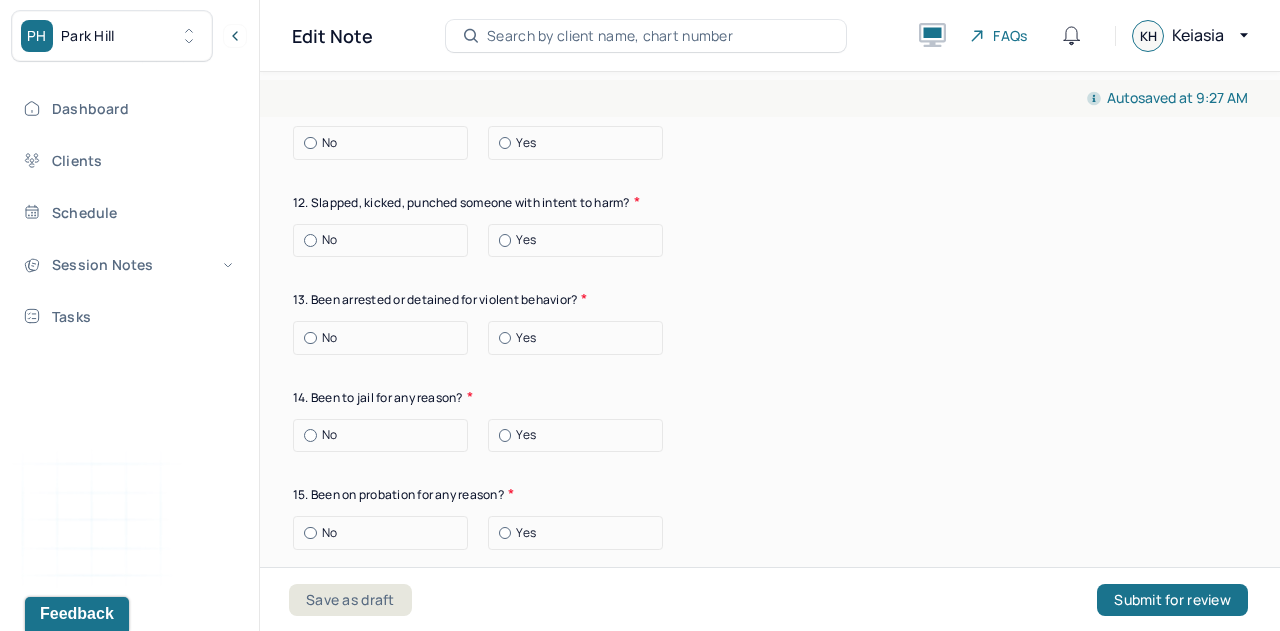 click on "No" at bounding box center (329, -2225) 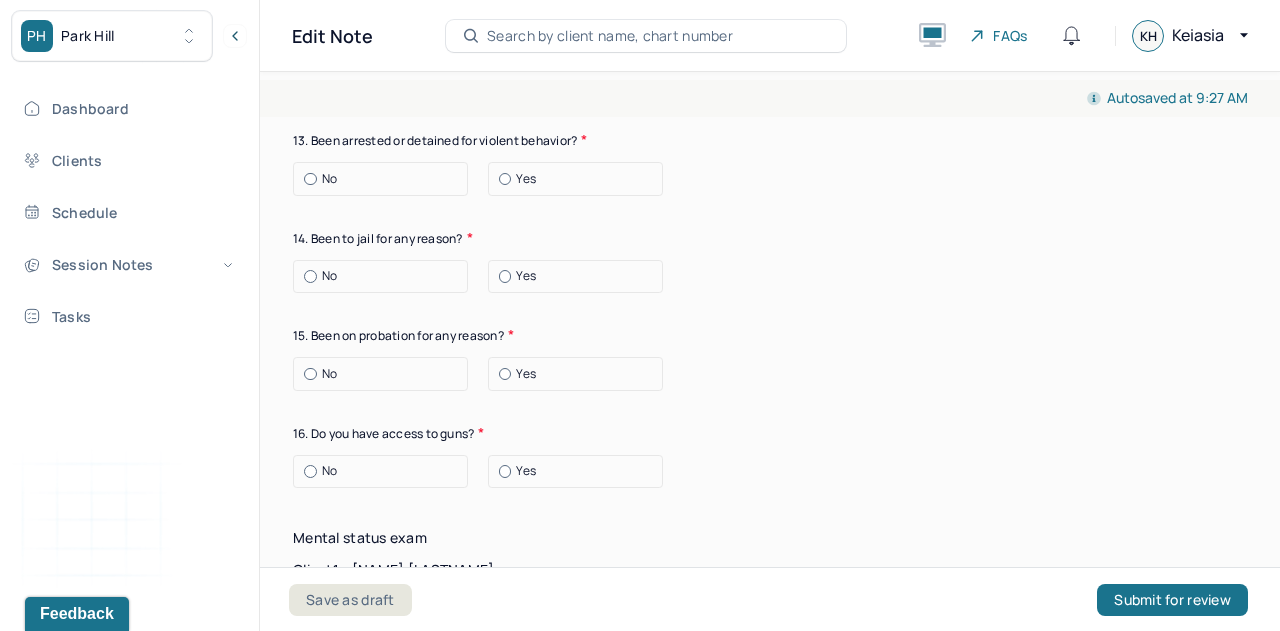 scroll, scrollTop: 15714, scrollLeft: 0, axis: vertical 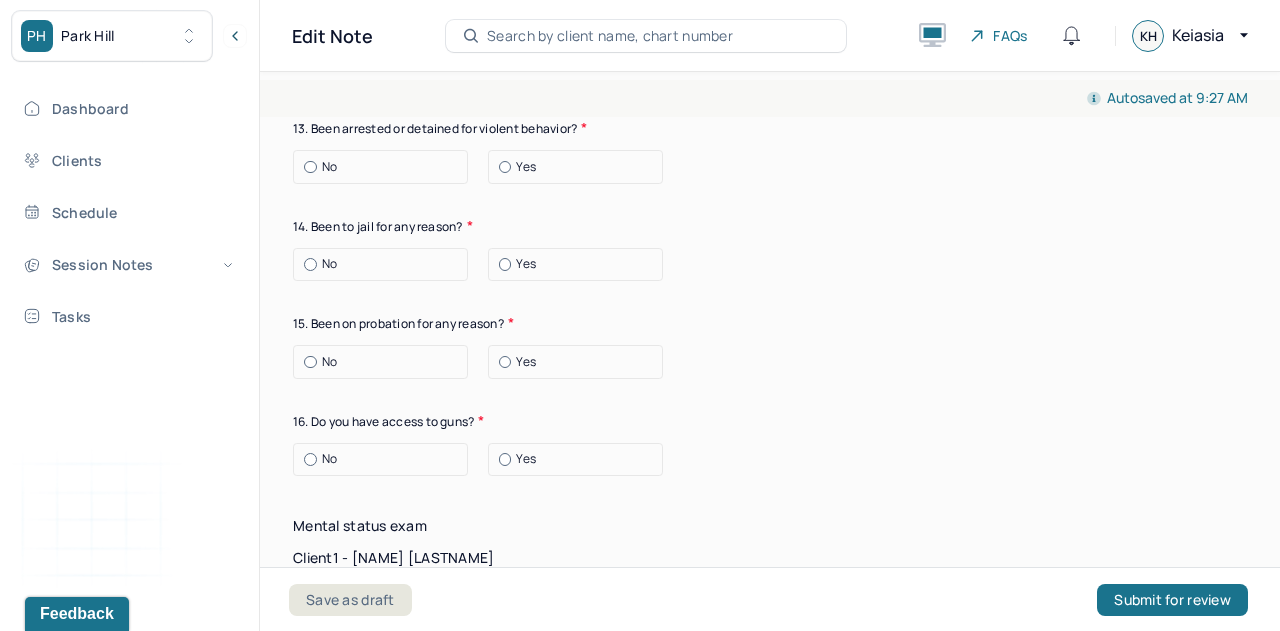 click on "No" at bounding box center [329, -2201] 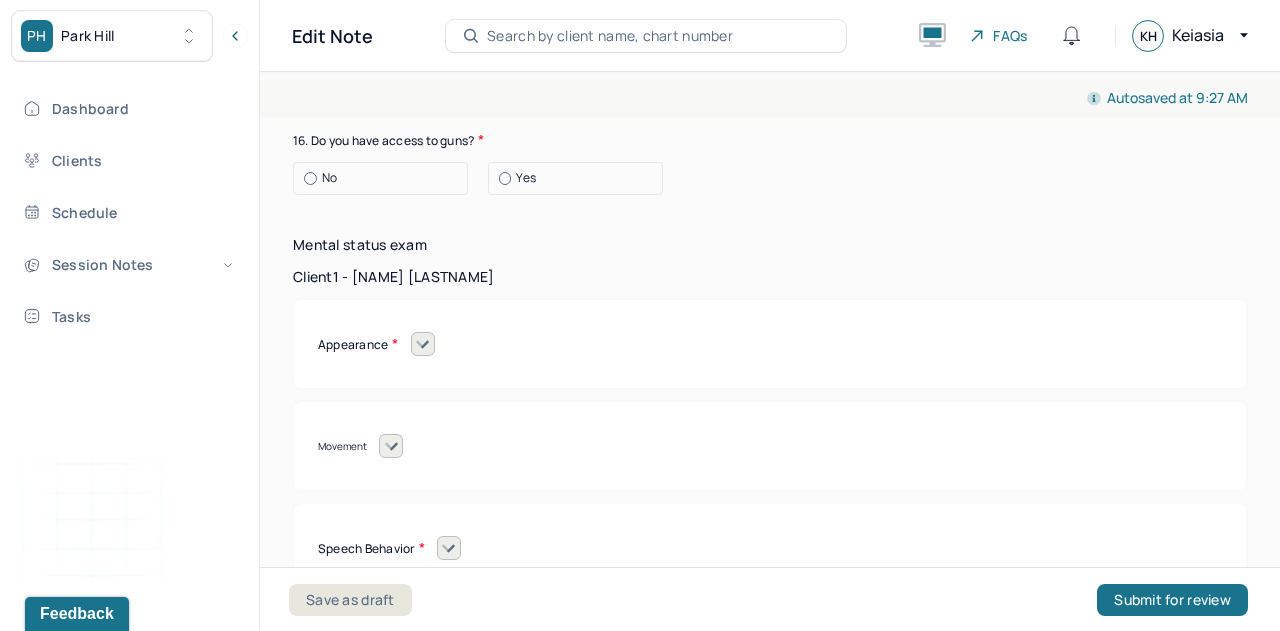 scroll, scrollTop: 16000, scrollLeft: 0, axis: vertical 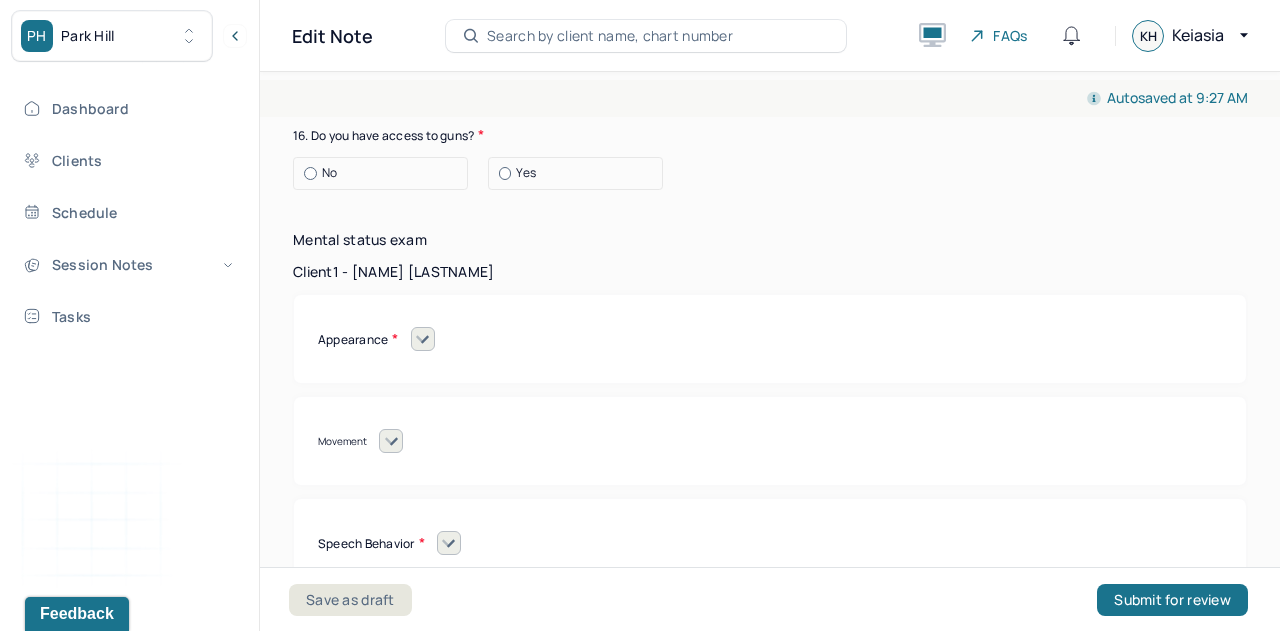 click on "No" at bounding box center (380, -2194) 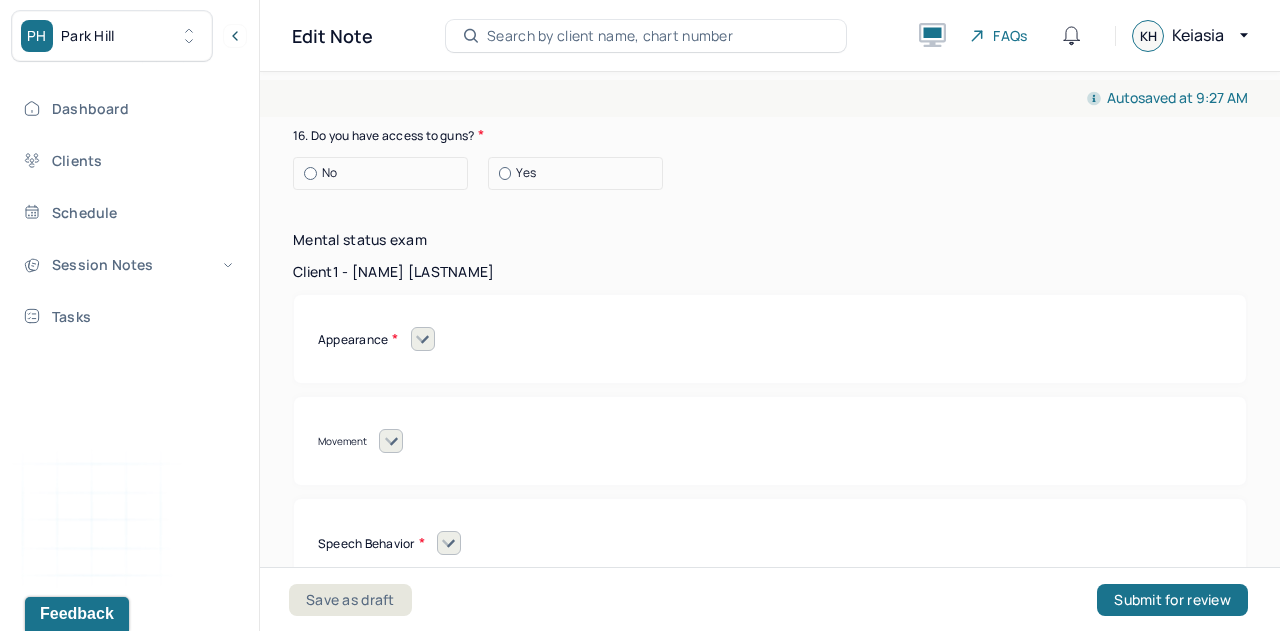 click on "No" at bounding box center [329, -2195] 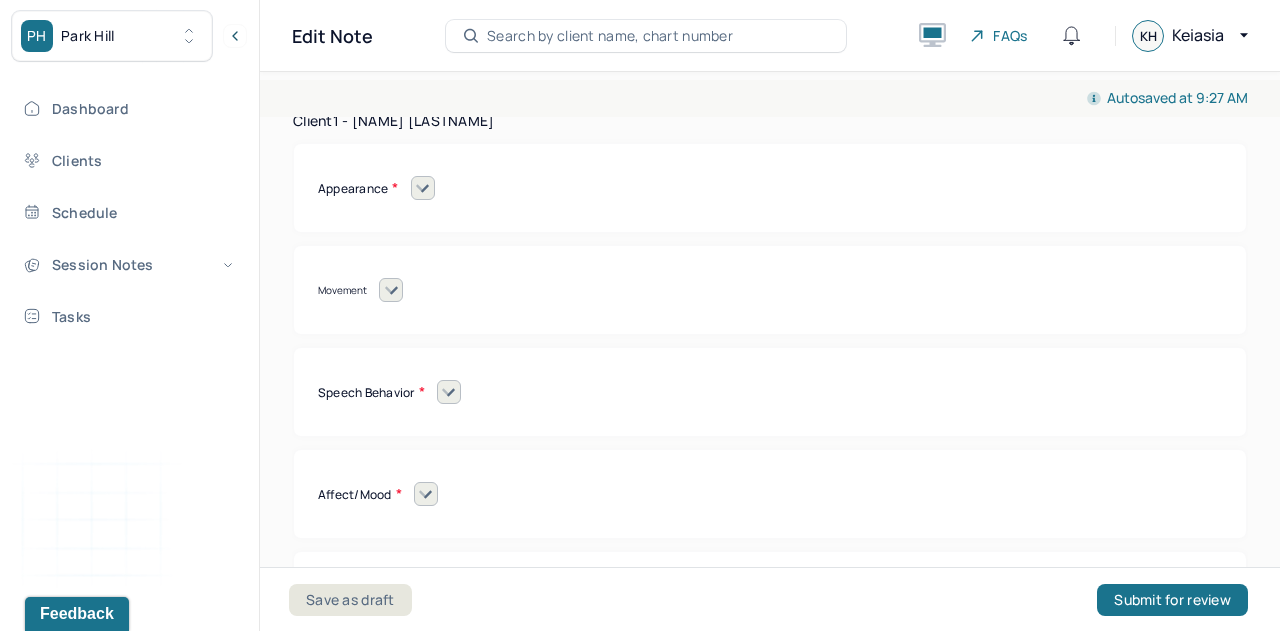 scroll, scrollTop: 16152, scrollLeft: 0, axis: vertical 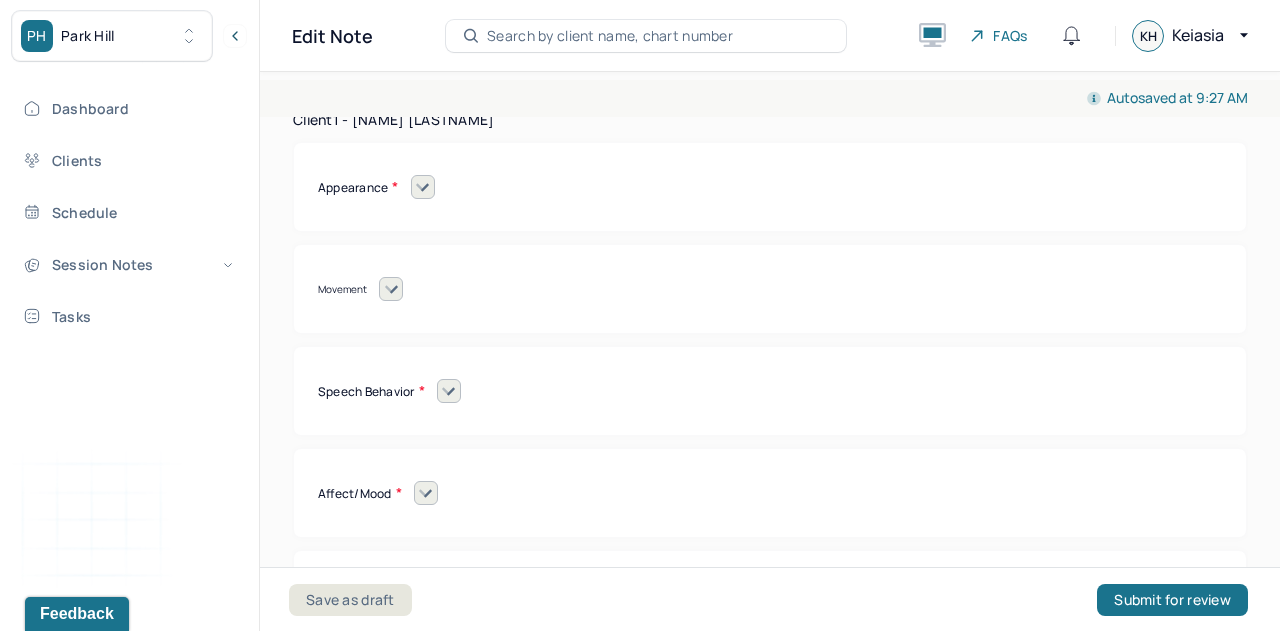 click on "No" at bounding box center (329, -2152) 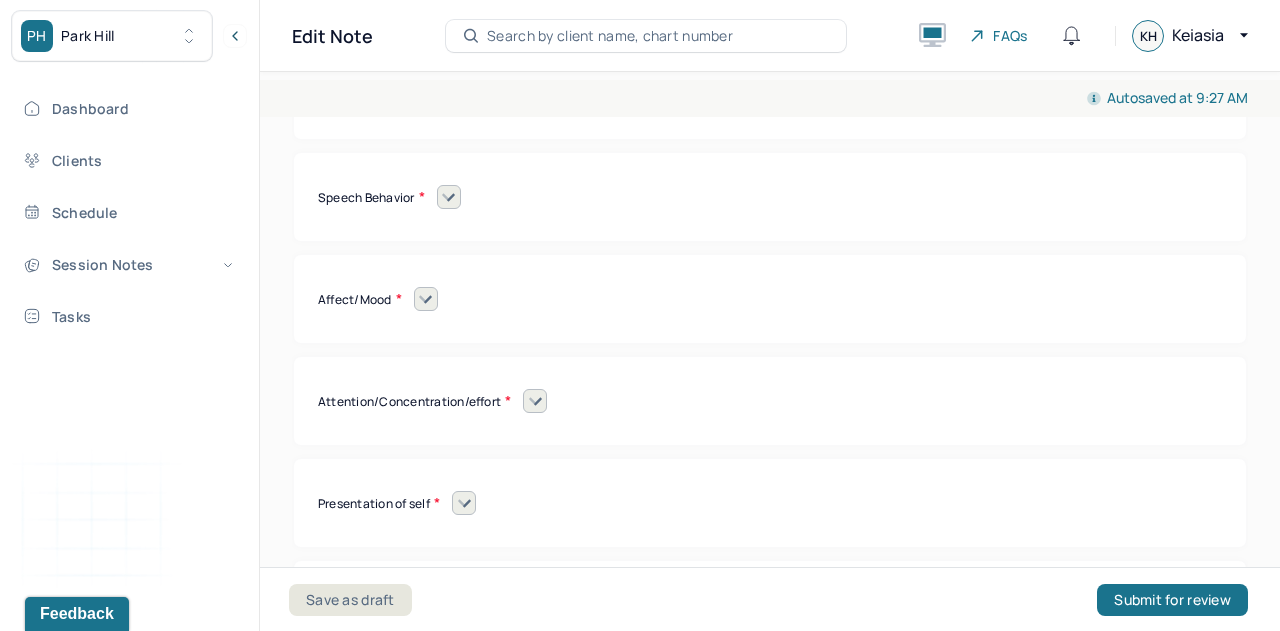 scroll, scrollTop: 16347, scrollLeft: 0, axis: vertical 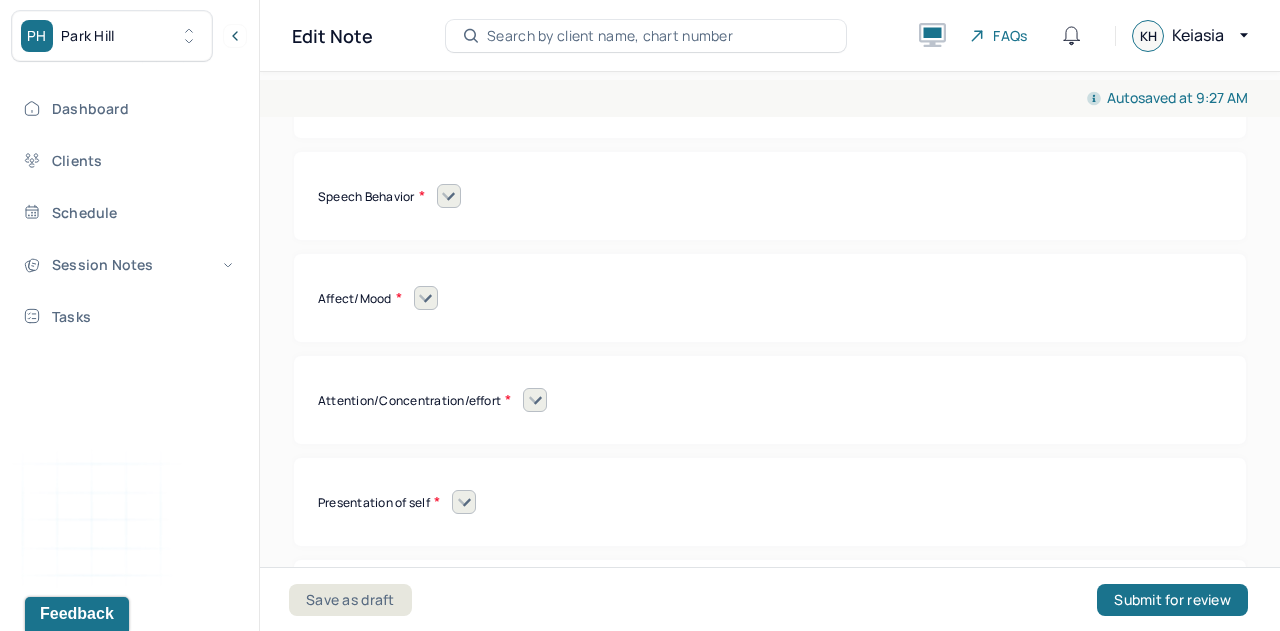 click on "Instructions The fields marked with an asterisk ( * ) are required before you can submit your notes. Before you can submit your session notes, they must be signed. You have the option to save your notes as a draft before making a submission. Appointment location * Teletherapy Client Teletherapy Location Home Office Other Provider Teletherapy Location Home Office Other Consent was received for the teletherapy session The teletherapy session was conducted via video Primary diagnosis * F43.21 ADJUST D/O WITH DEPRESSED MOOD Secondary diagnosis (optional) Secondary diagnosis Tertiary diagnosis (optional) Tertiary diagnosis Identities Client  1   - [NAME] Preferred name (optional) Gender * Female Pronouns (optional) Religion (optional) Religion Education (optional) Education Race (optional) Black or african american Ethnicity (optional) Jamaican Sexual orientation (optional) Heterosexual Current employment (optional) Retired Details (optional) Relationship status (optional) Married Name of partner (optional)" at bounding box center [770, -5917] 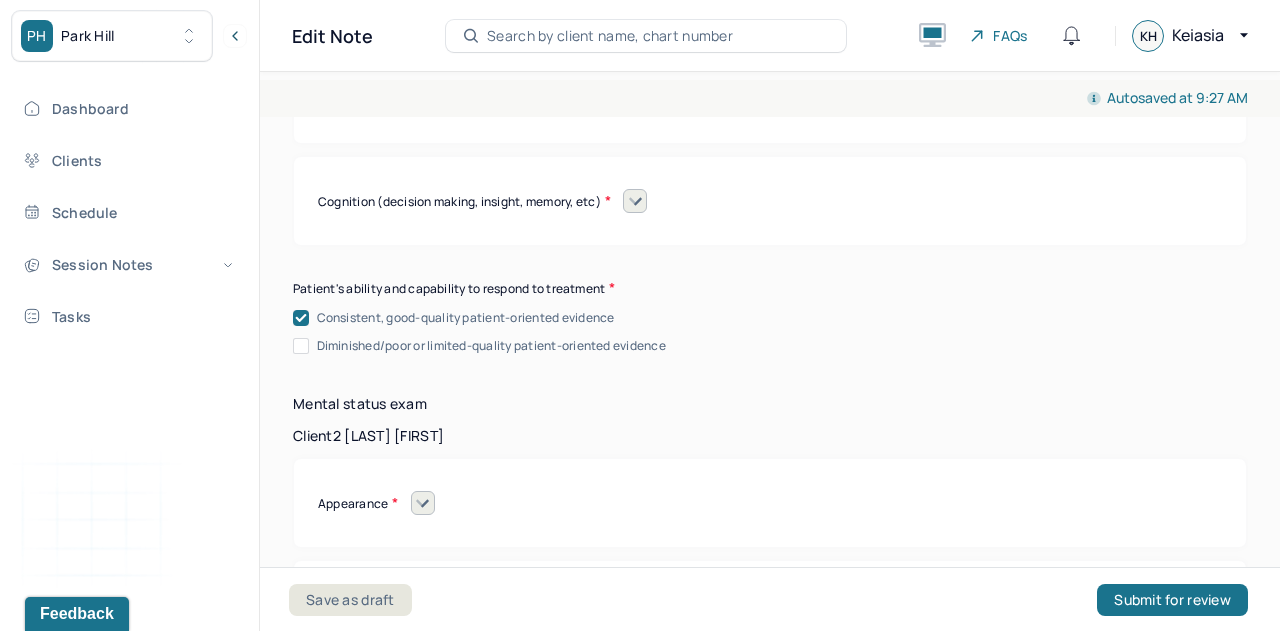scroll, scrollTop: 16751, scrollLeft: 0, axis: vertical 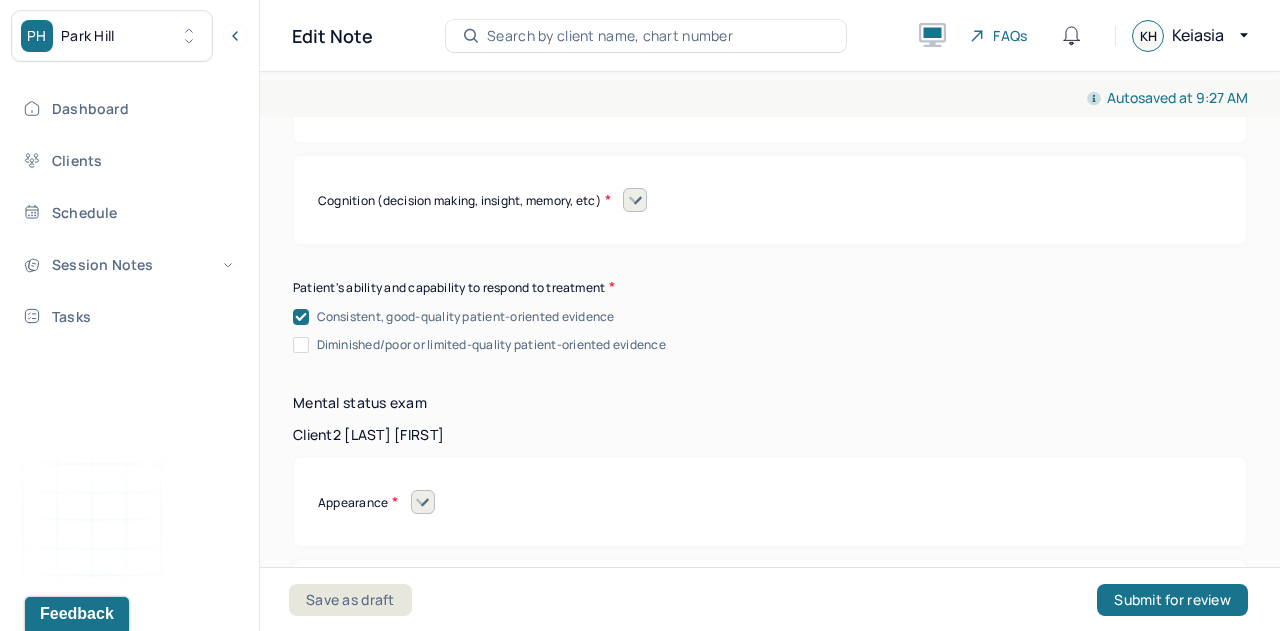 click on "Movement Coordinated Uncoordinated Mannerisms/oddities Good eye contact Kept eyes downcast Stared into space" at bounding box center [770, -310] 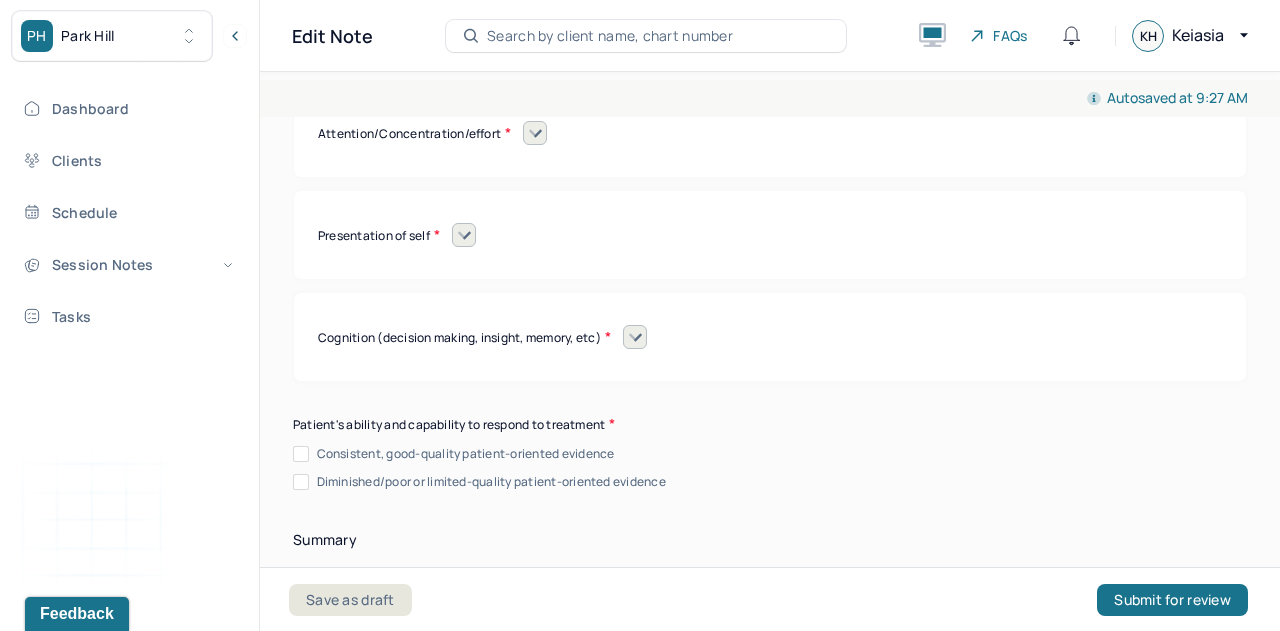 scroll, scrollTop: 17529, scrollLeft: 0, axis: vertical 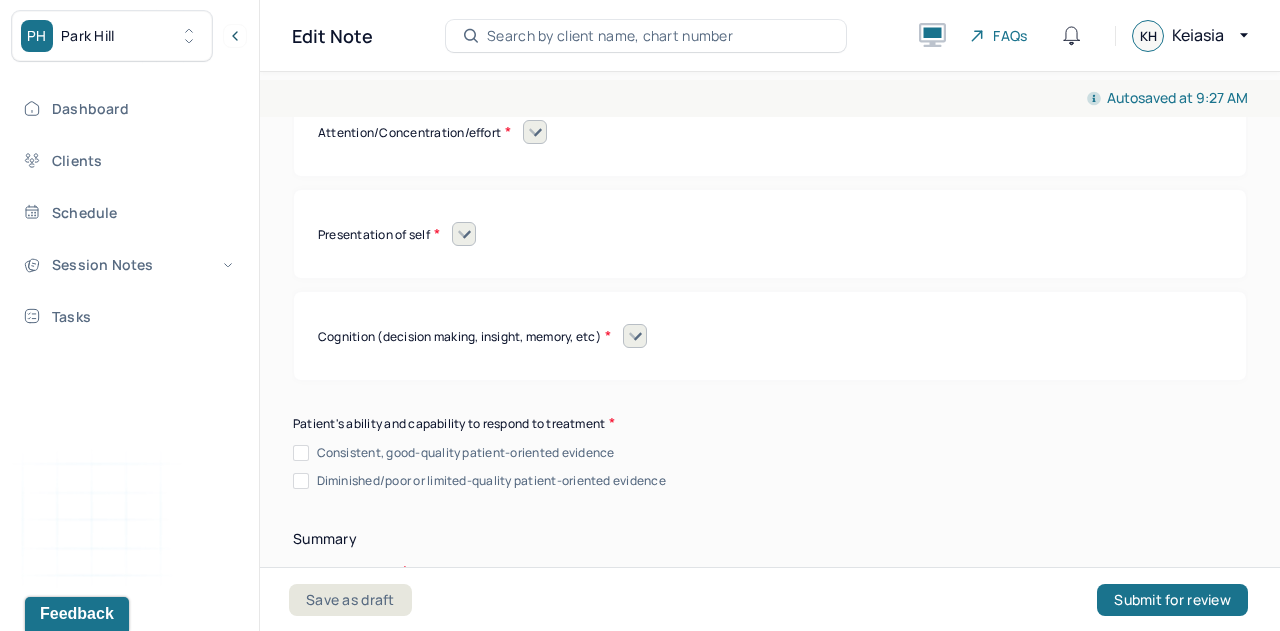 click at bounding box center (423, -1190) 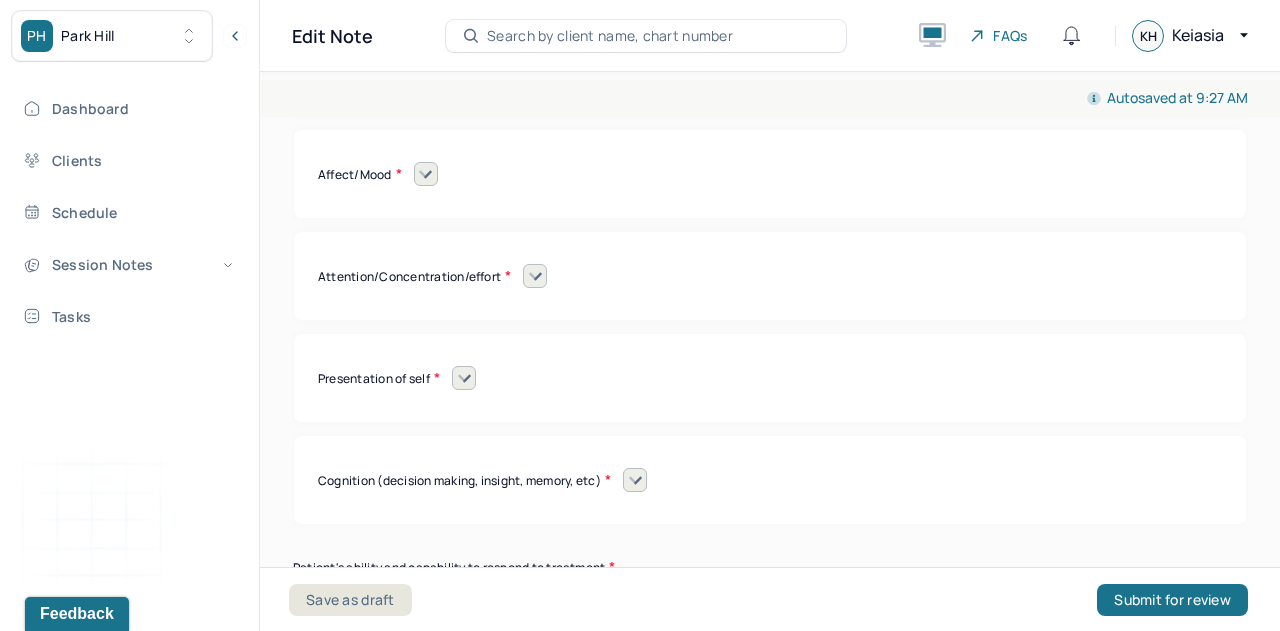 click on "Overweight" at bounding box center (375, -1078) 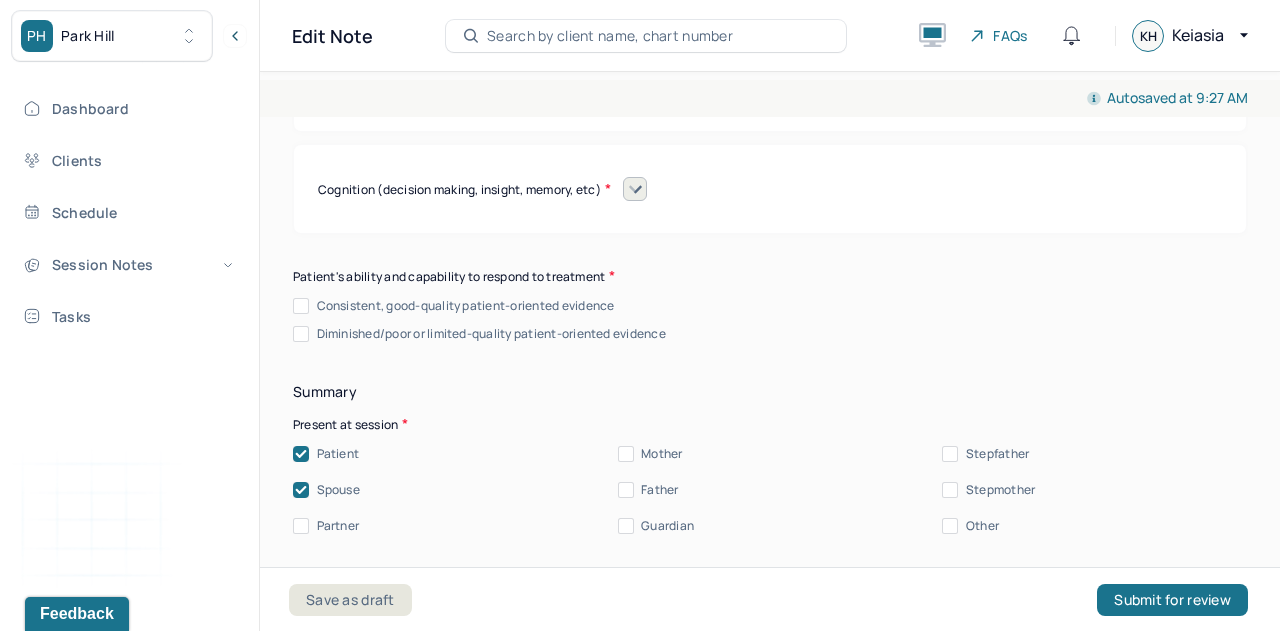 scroll, scrollTop: 17718, scrollLeft: 0, axis: vertical 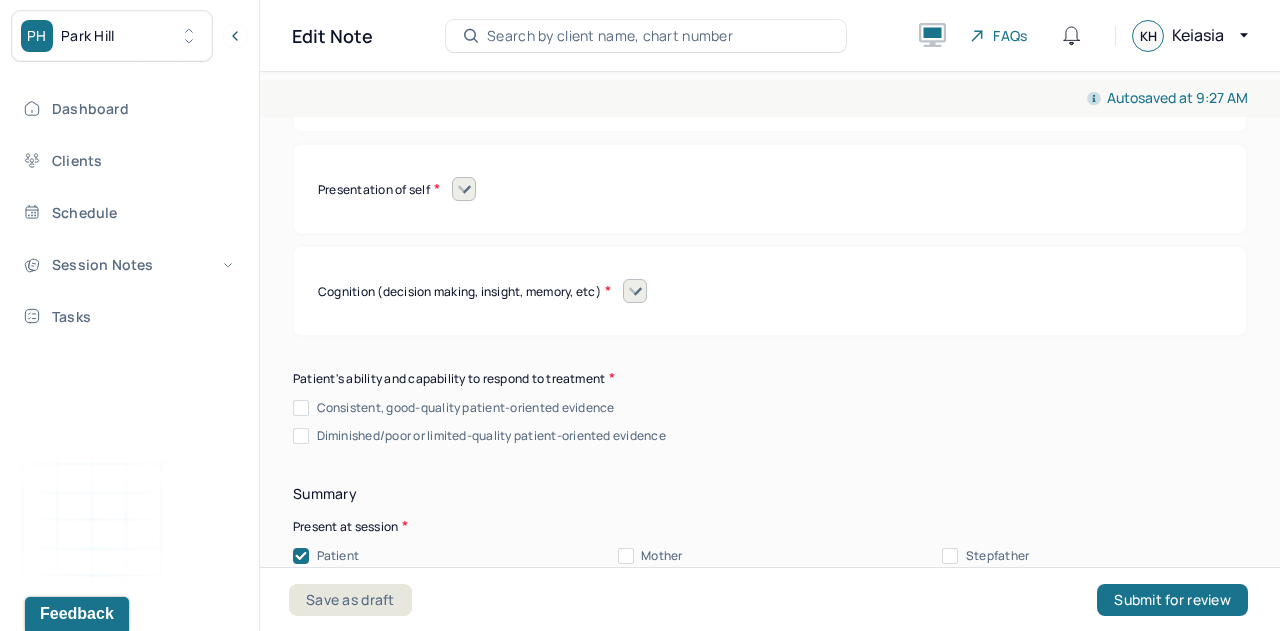 click on "Movement Coordinated Uncoordinated Mannerisms/oddities Good eye contact Kept eyes downcast Stared into space" at bounding box center [770, -1277] 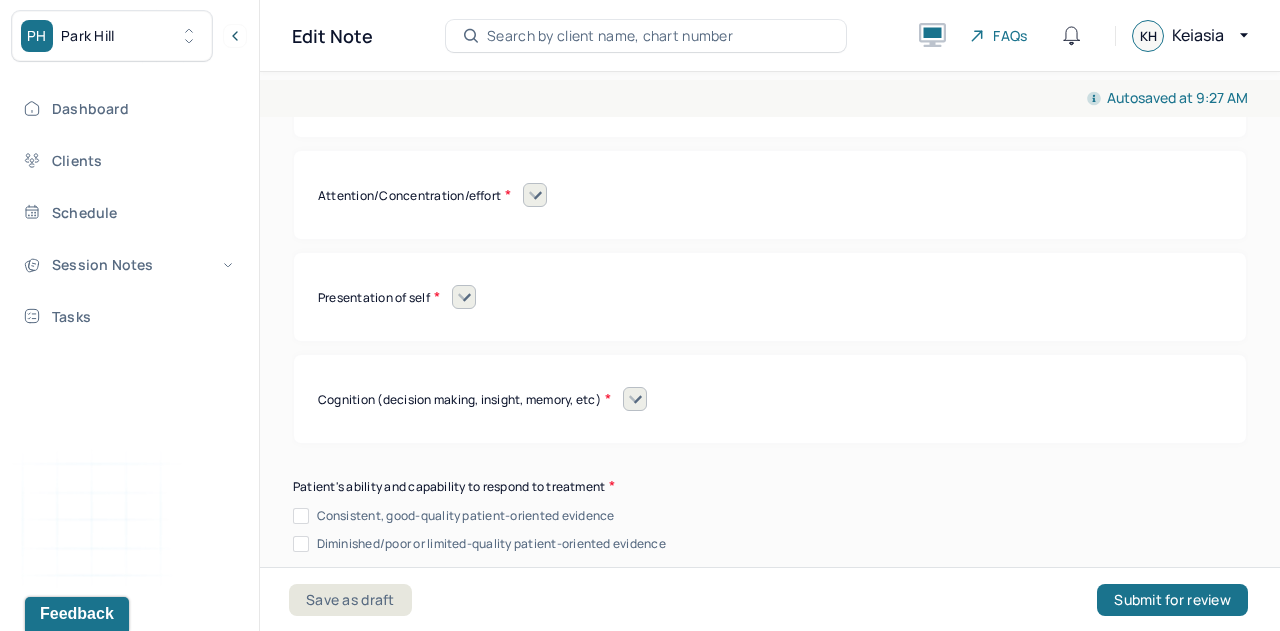 click on "Coordinated" at bounding box center [378, -1237] 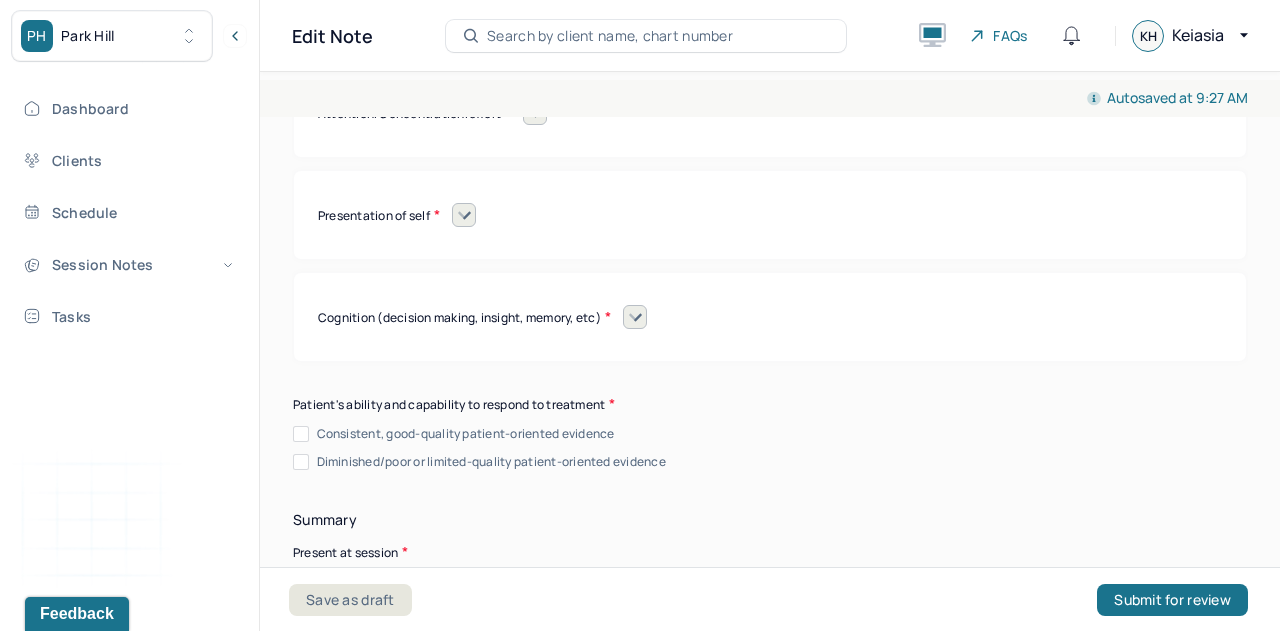 scroll, scrollTop: 17802, scrollLeft: 0, axis: vertical 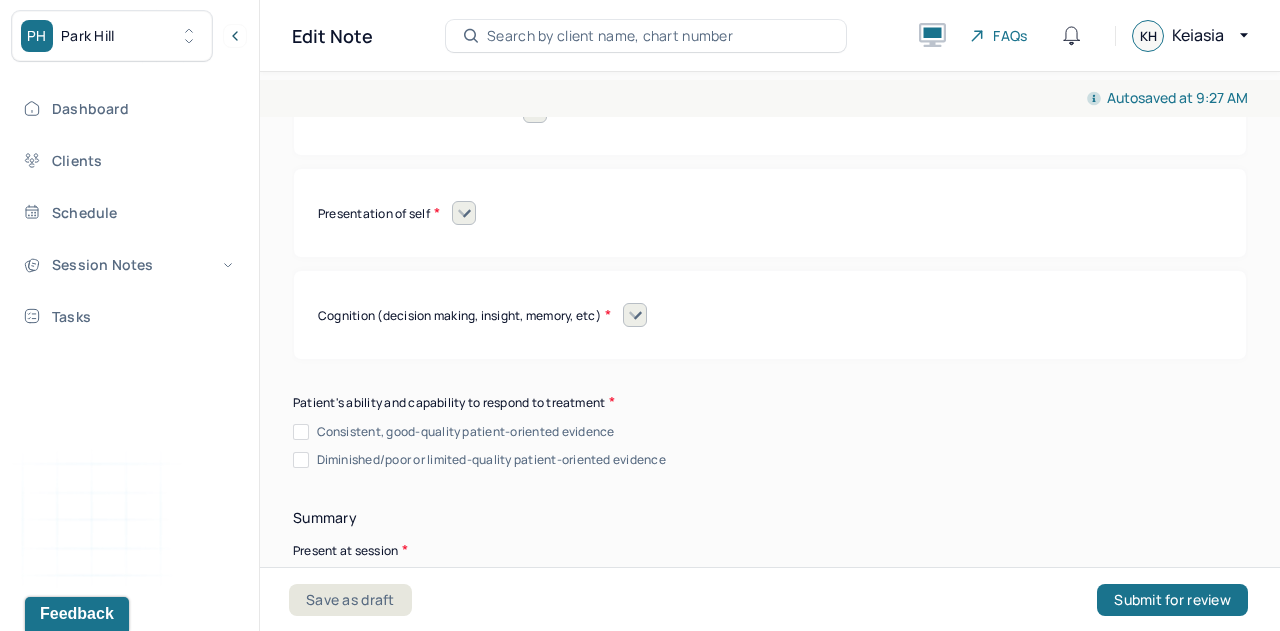 click on "Speech Behavior" at bounding box center (770, -1259) 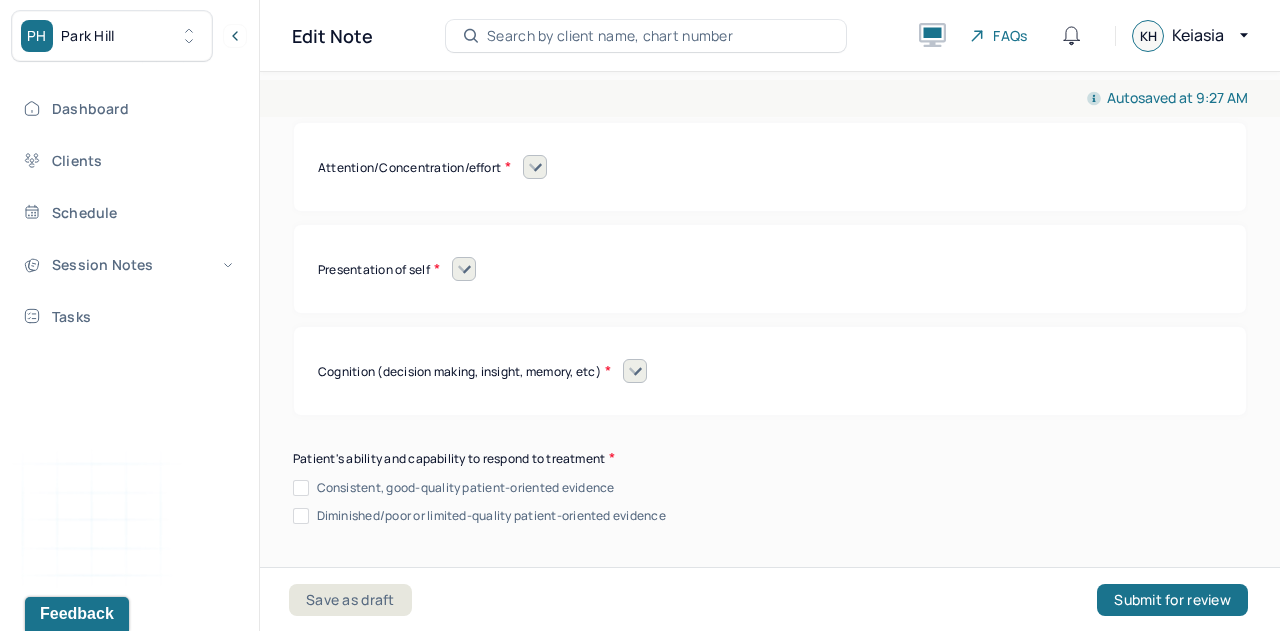 scroll, scrollTop: 18010, scrollLeft: 0, axis: vertical 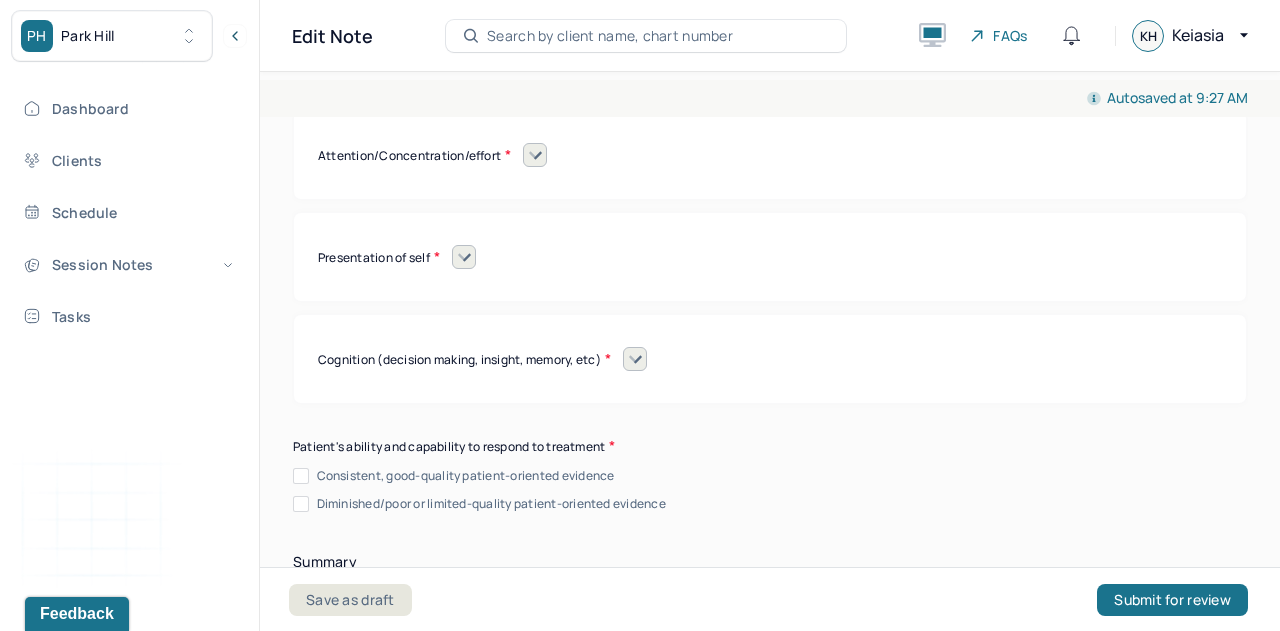 click on "Clear" at bounding box center [788, -1391] 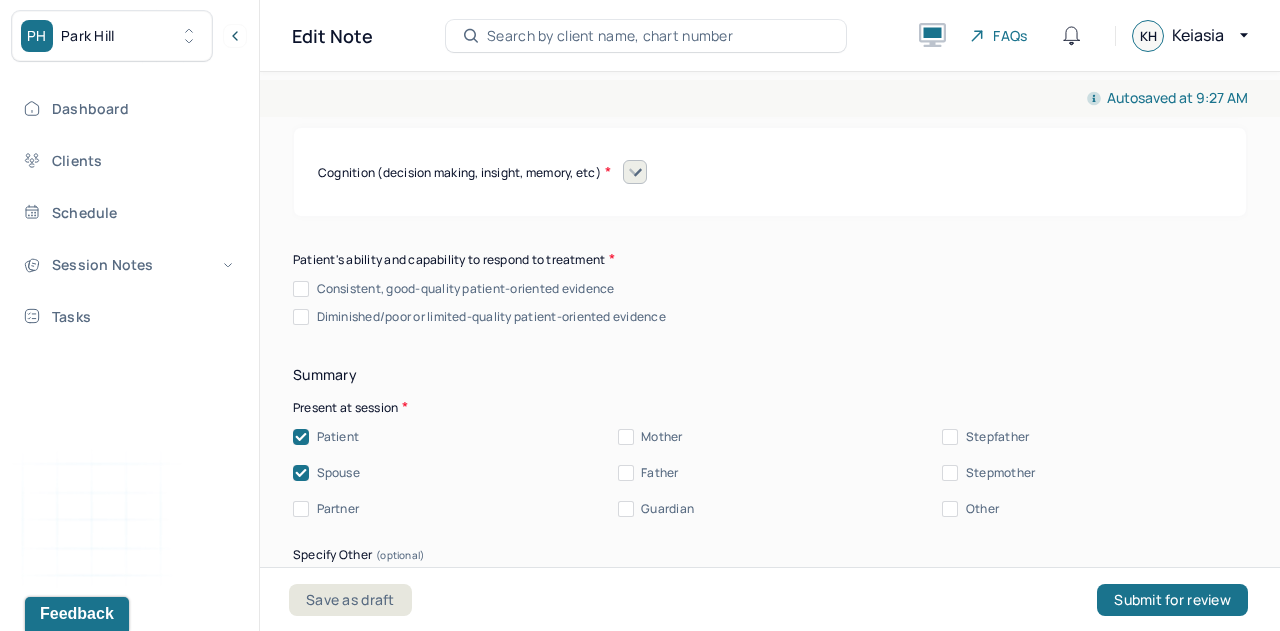 scroll, scrollTop: 18200, scrollLeft: 0, axis: vertical 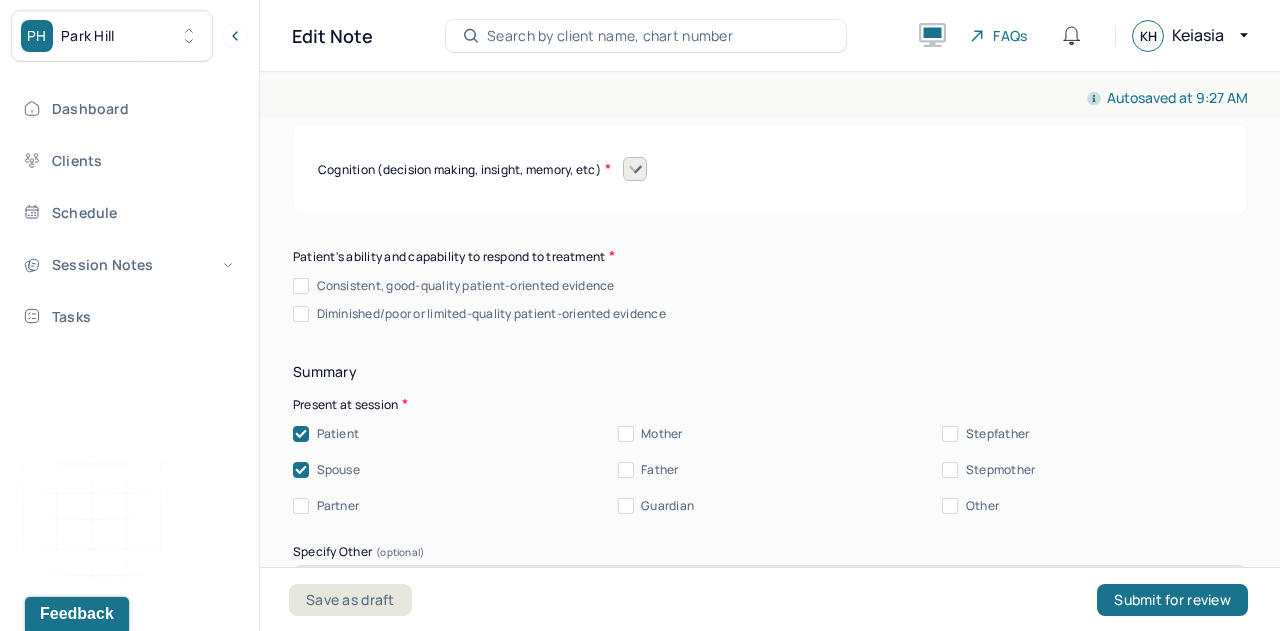 click on "Affect/Mood" at bounding box center (770, -1555) 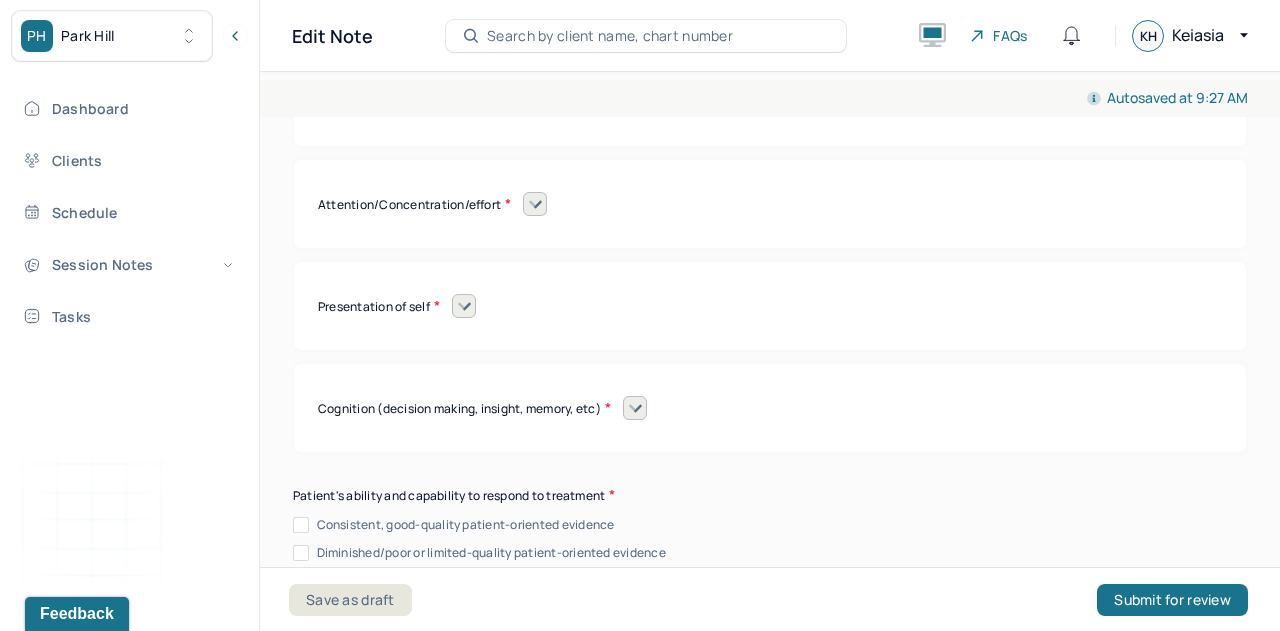 scroll, scrollTop: 18503, scrollLeft: 0, axis: vertical 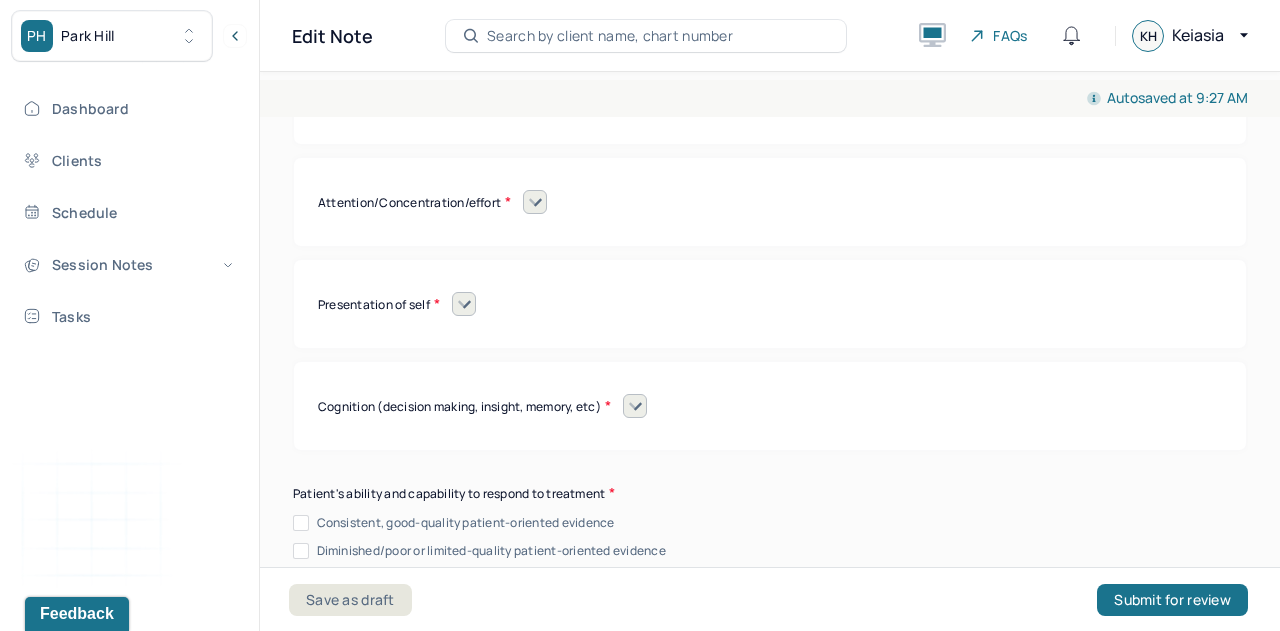 click on "Blunted" at bounding box center (364, -1818) 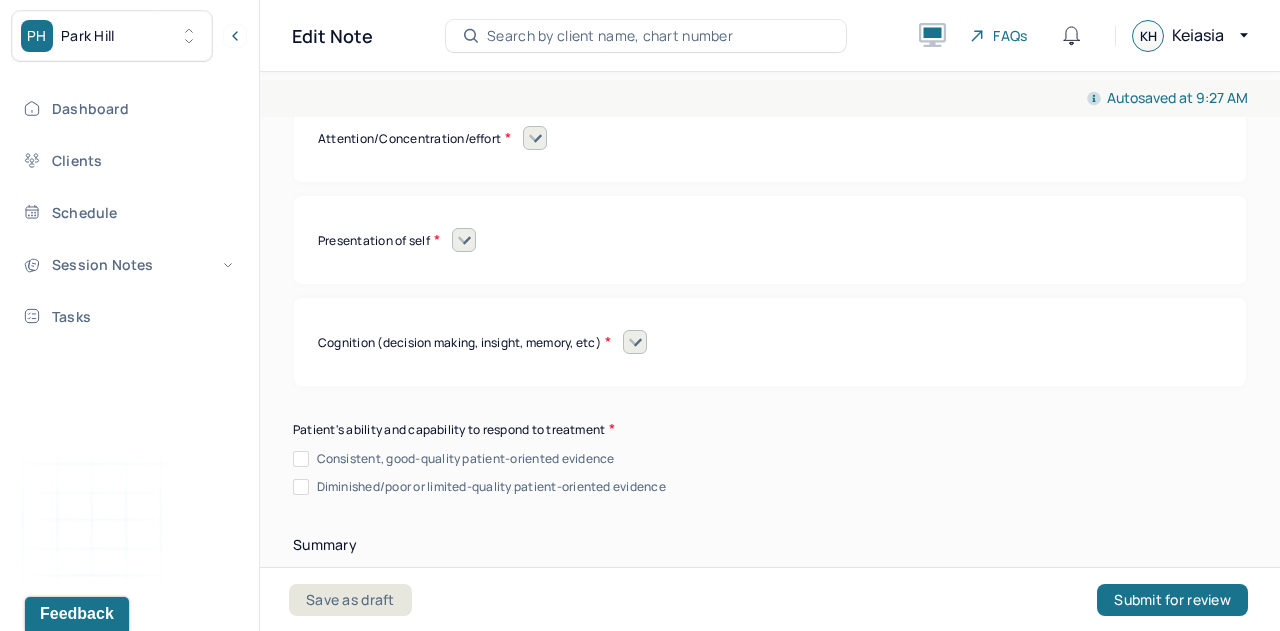 scroll, scrollTop: 18566, scrollLeft: 0, axis: vertical 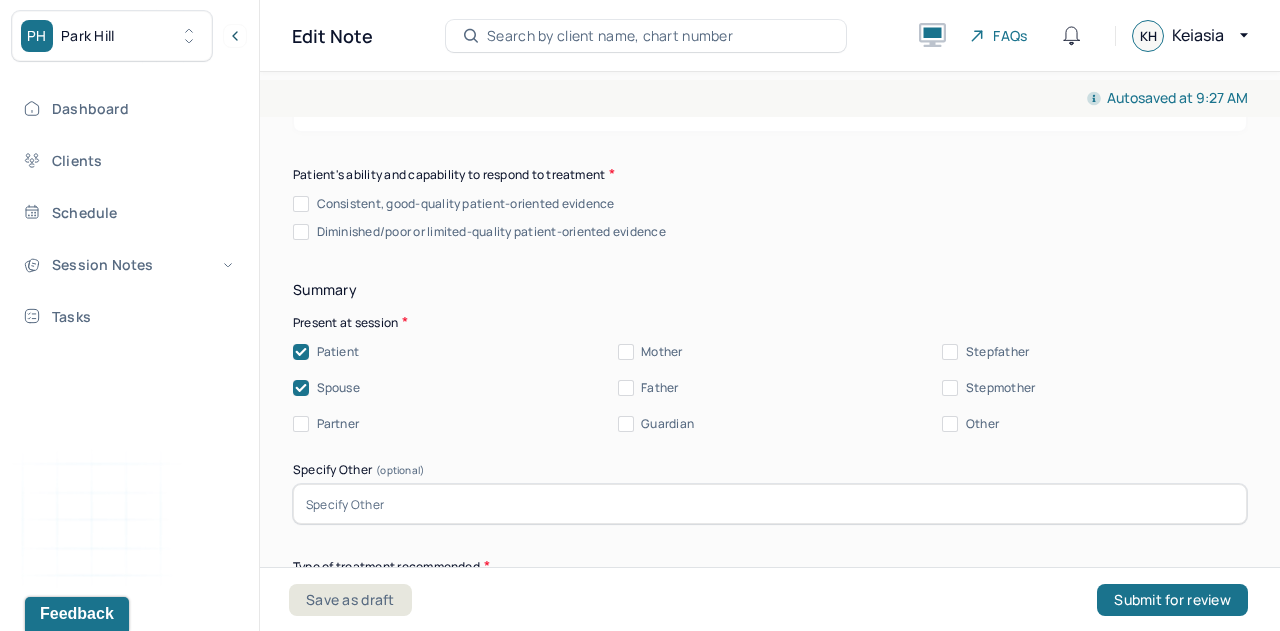 click 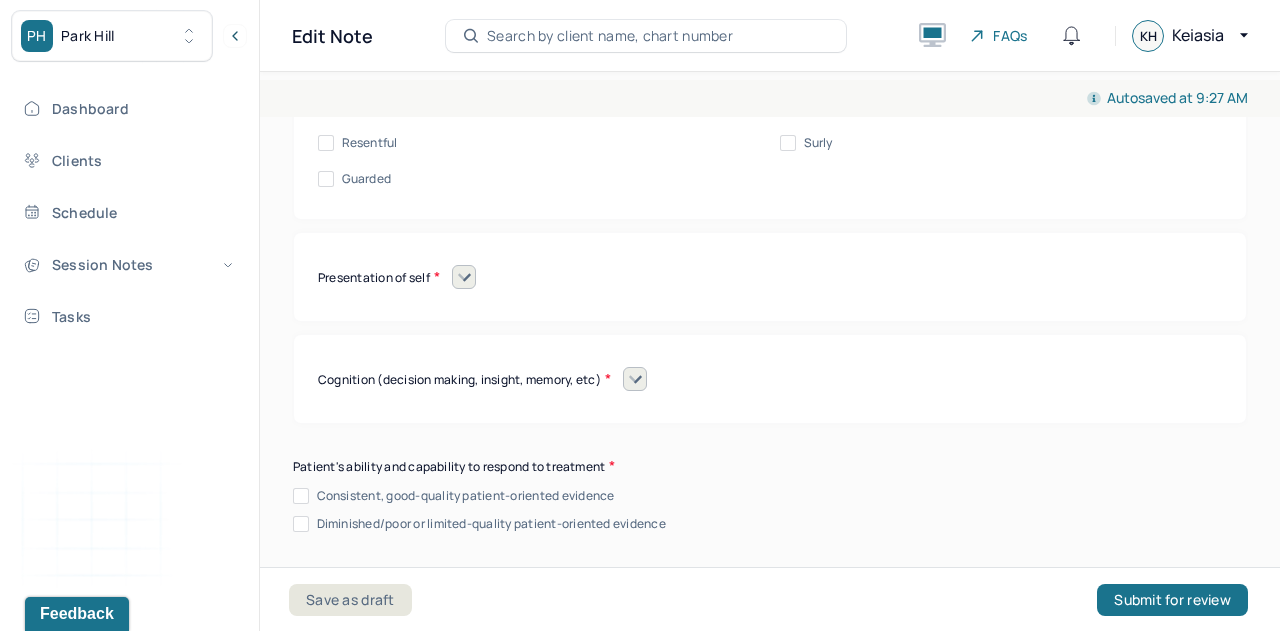 scroll, scrollTop: 19002, scrollLeft: 0, axis: vertical 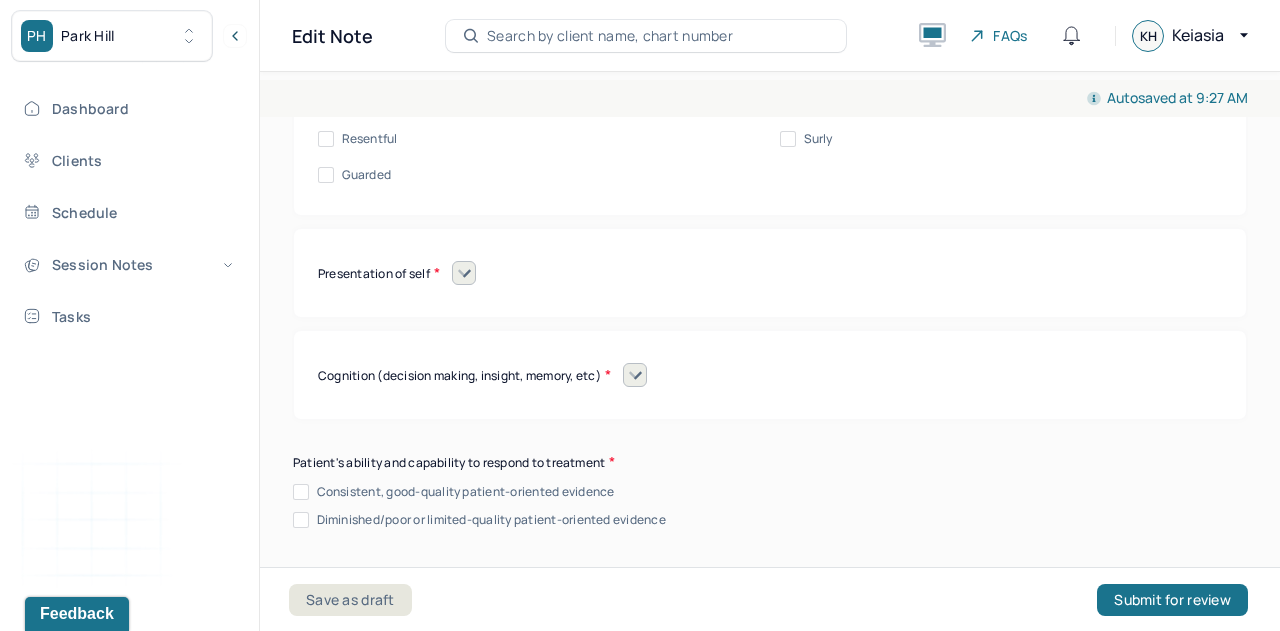 click on "Organized" at bounding box center [371, -2035] 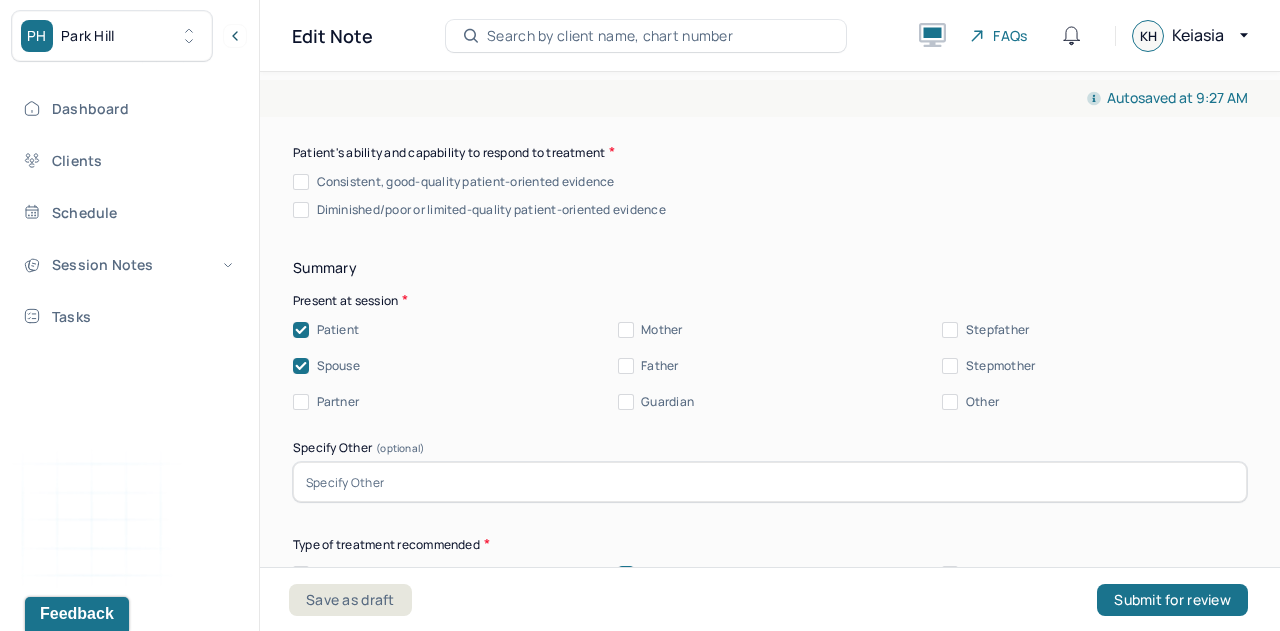 scroll, scrollTop: 19316, scrollLeft: 0, axis: vertical 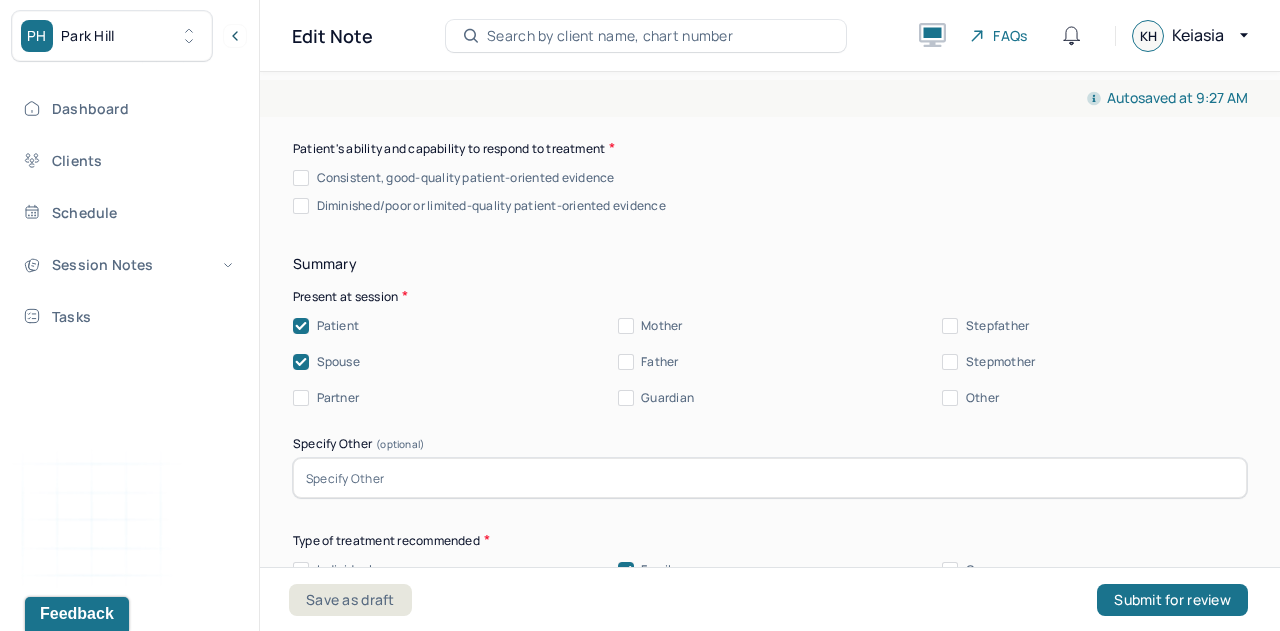 click 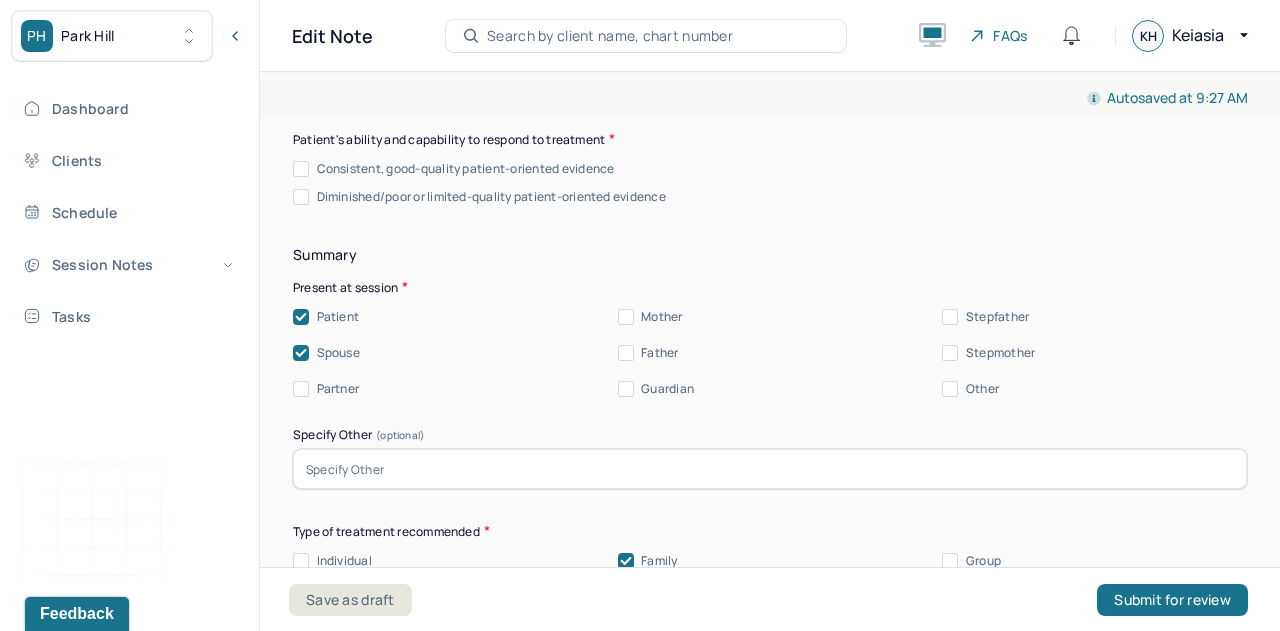 scroll, scrollTop: 19614, scrollLeft: 0, axis: vertical 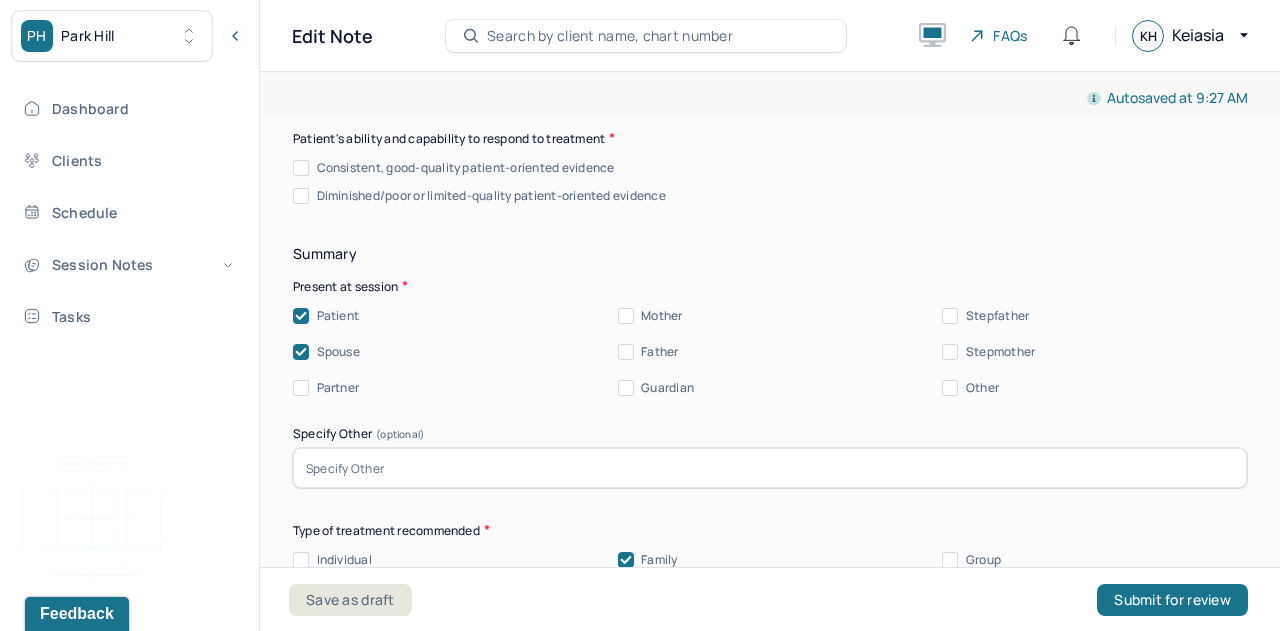 click on "Vulnerable" at bounding box center (372, -2689) 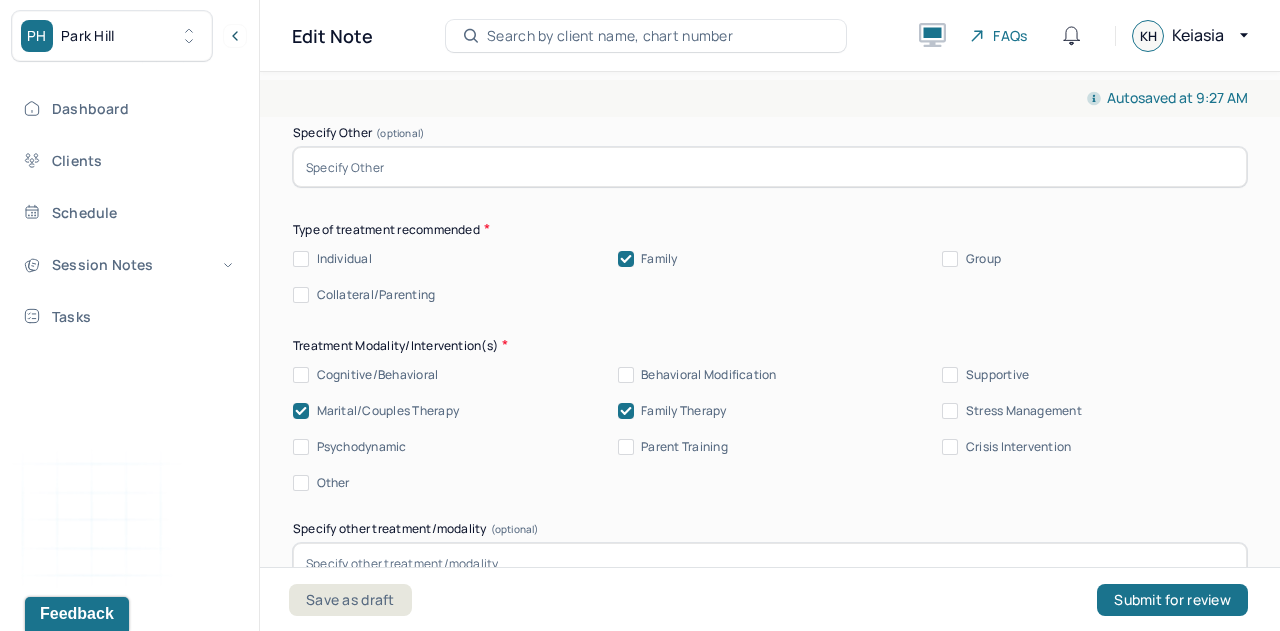 click on "Cognition (decision making, insight, memory, etc) No insight Some insight Full insight Sluggish recall Low intelligent Intelligent Defective reality Impoverished stream of thoughts Normal stream of thoughts Incoherent thought process Loose thought process Clear thought process Flight of ideas Indecisive Decisive Lack of common sense Forgetful Follows through Faulty reasoning Easily confused Normal abstraction Procrastinates Confuses time frames/sequence Normal memory Amnesia Confused present location/date/persons, places Good orientation Victimization Normal judgement Intact reality" at bounding box center (770, -2964) 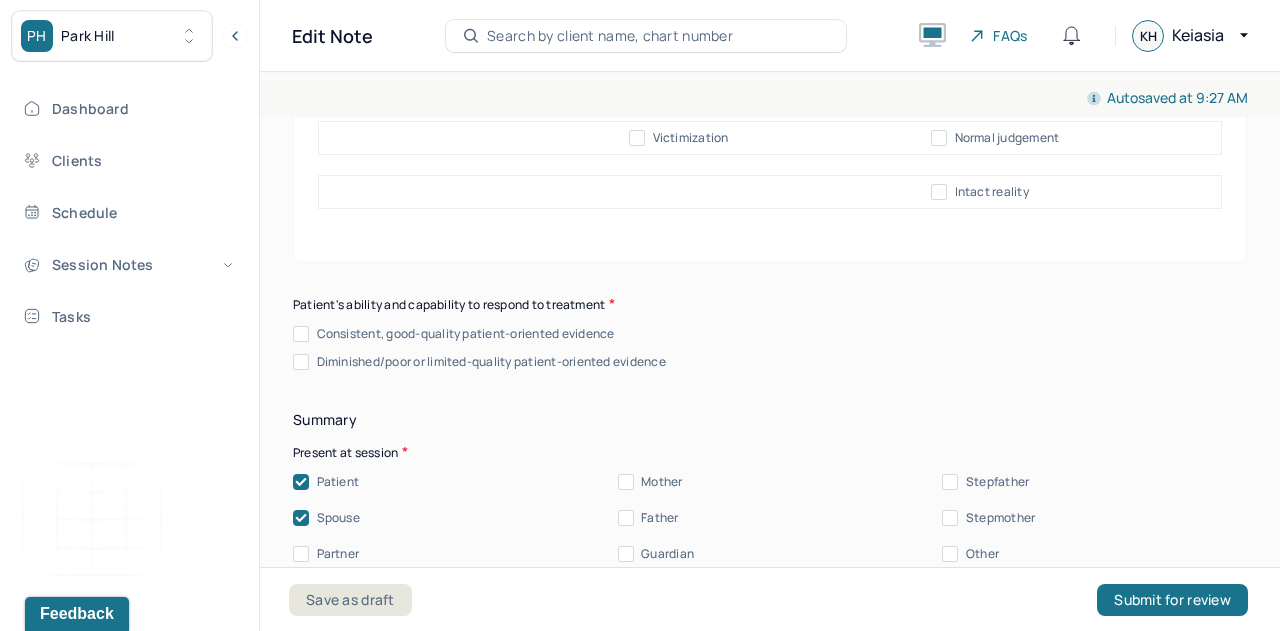 scroll, scrollTop: 20068, scrollLeft: 0, axis: vertical 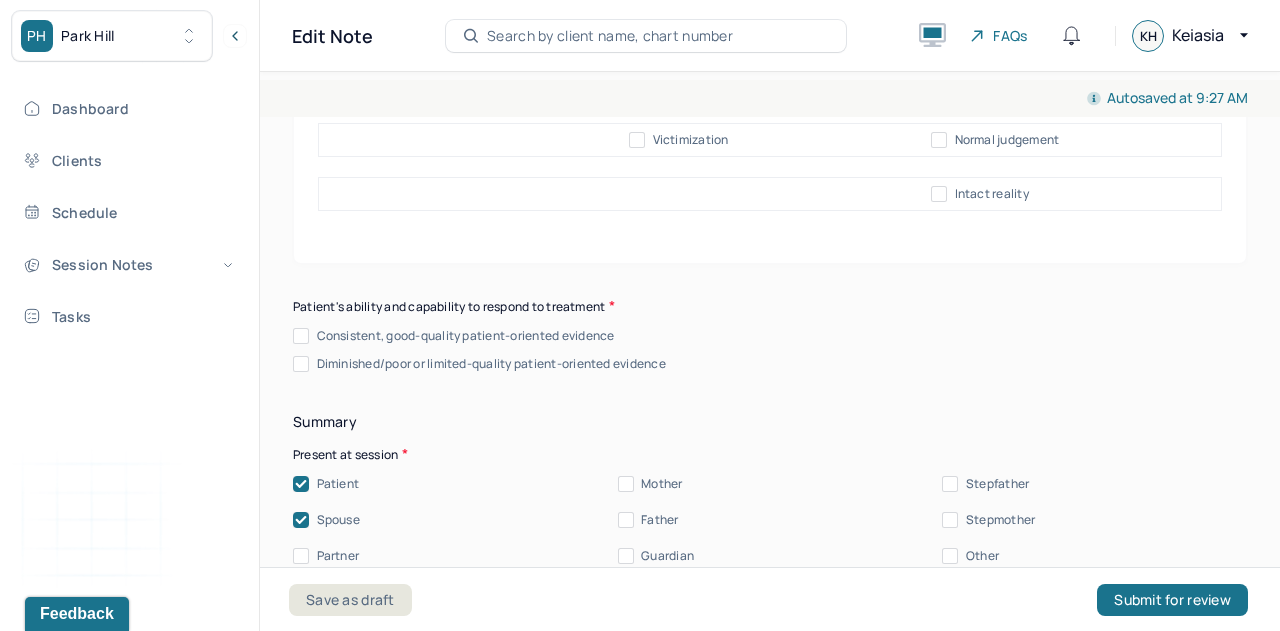 click on "Normal stream of thoughts" at bounding box center (1019, -2960) 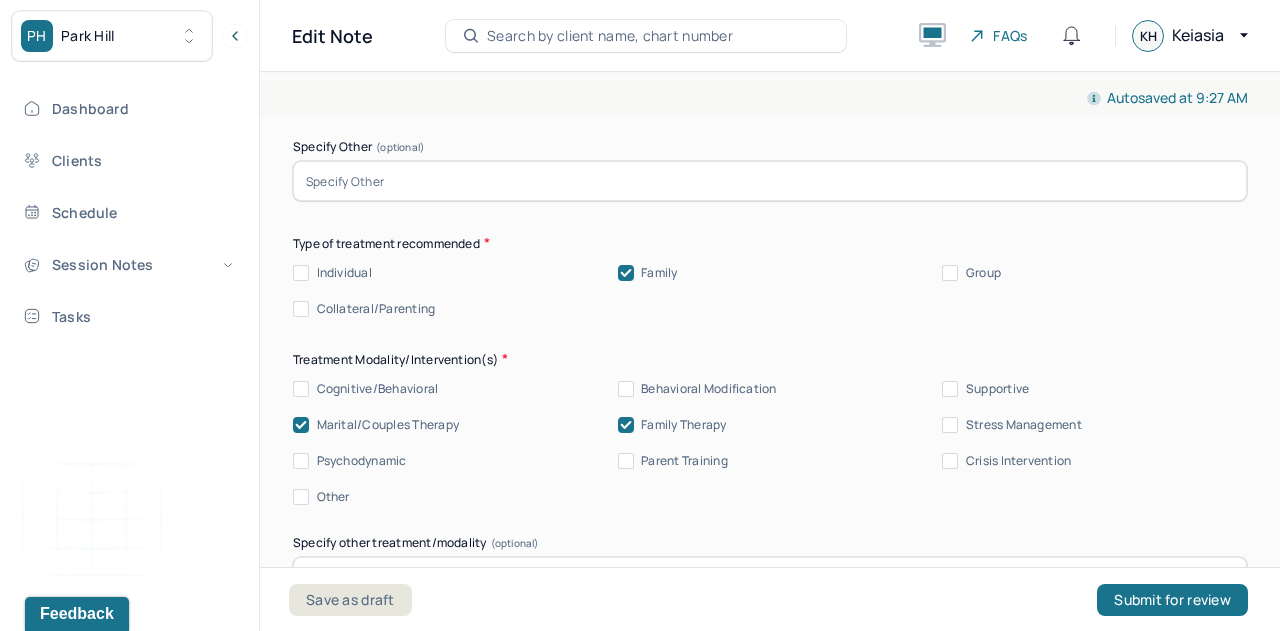 scroll, scrollTop: 20528, scrollLeft: 0, axis: vertical 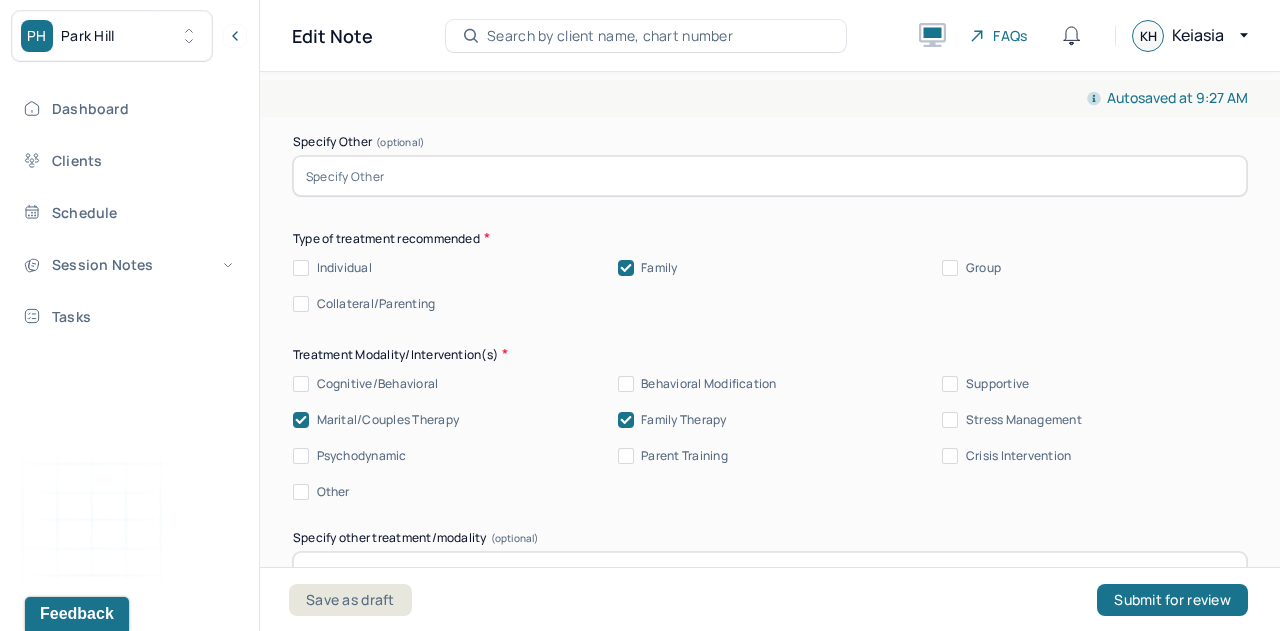 click on "Consistent, good-quality patient-oriented evidence" at bounding box center [466, -3460] 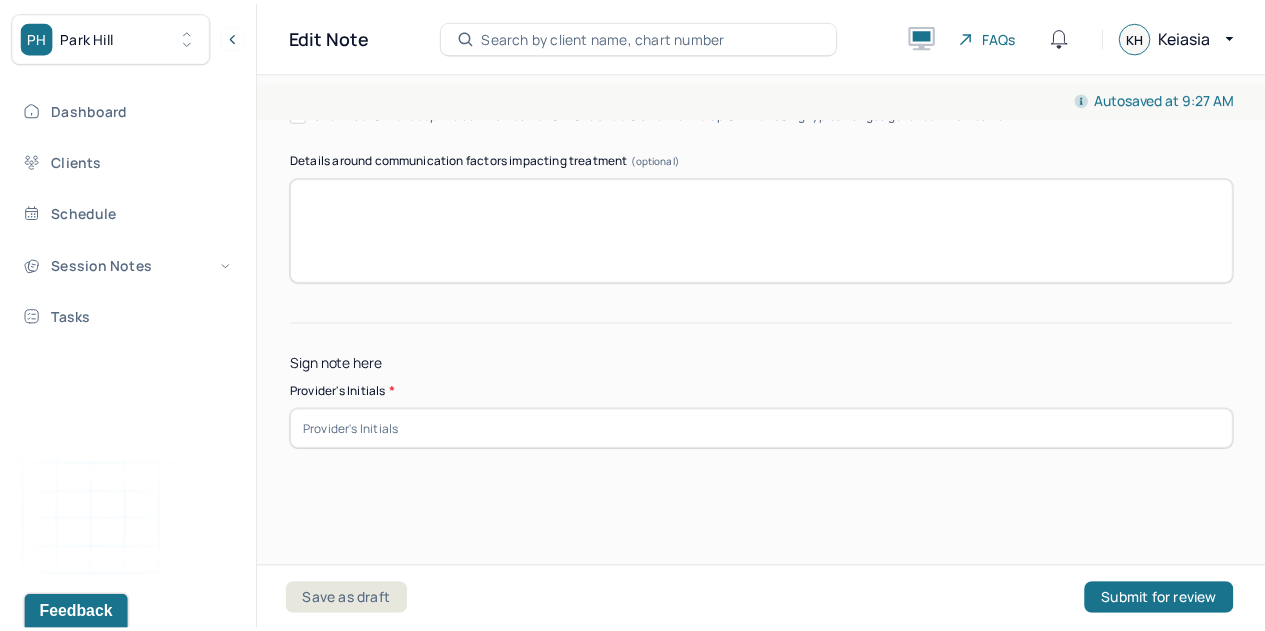 scroll, scrollTop: 22910, scrollLeft: 0, axis: vertical 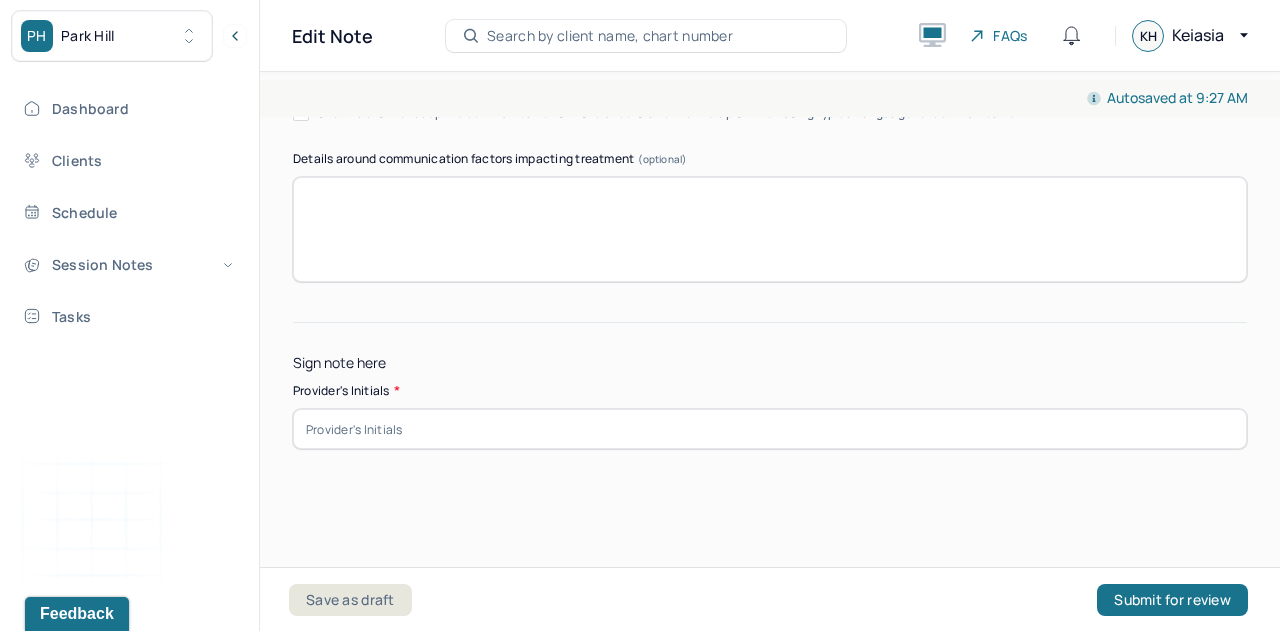 click at bounding box center (770, 429) 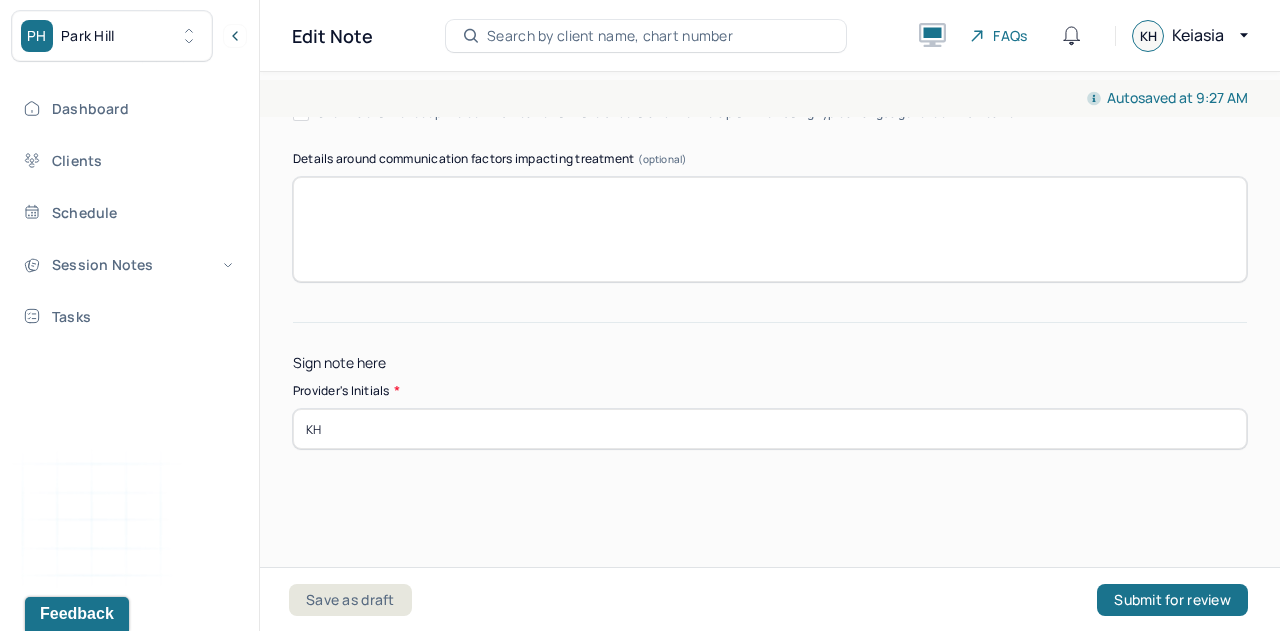 type on "KH" 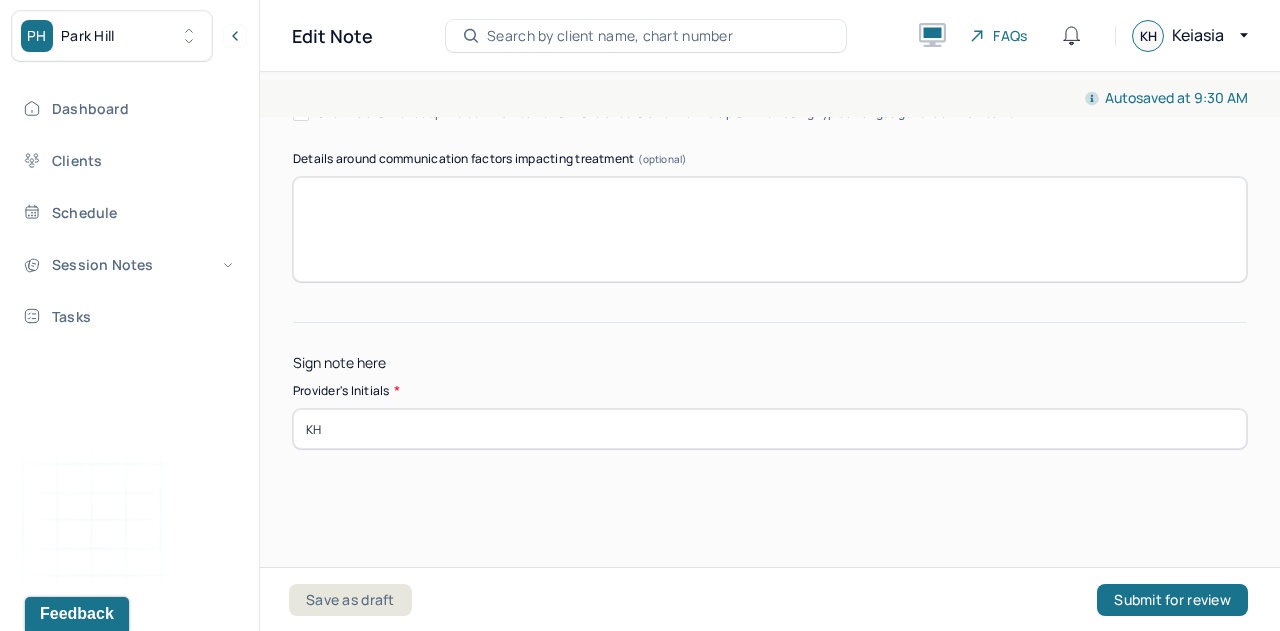 click on "Submit for review" at bounding box center [1172, 600] 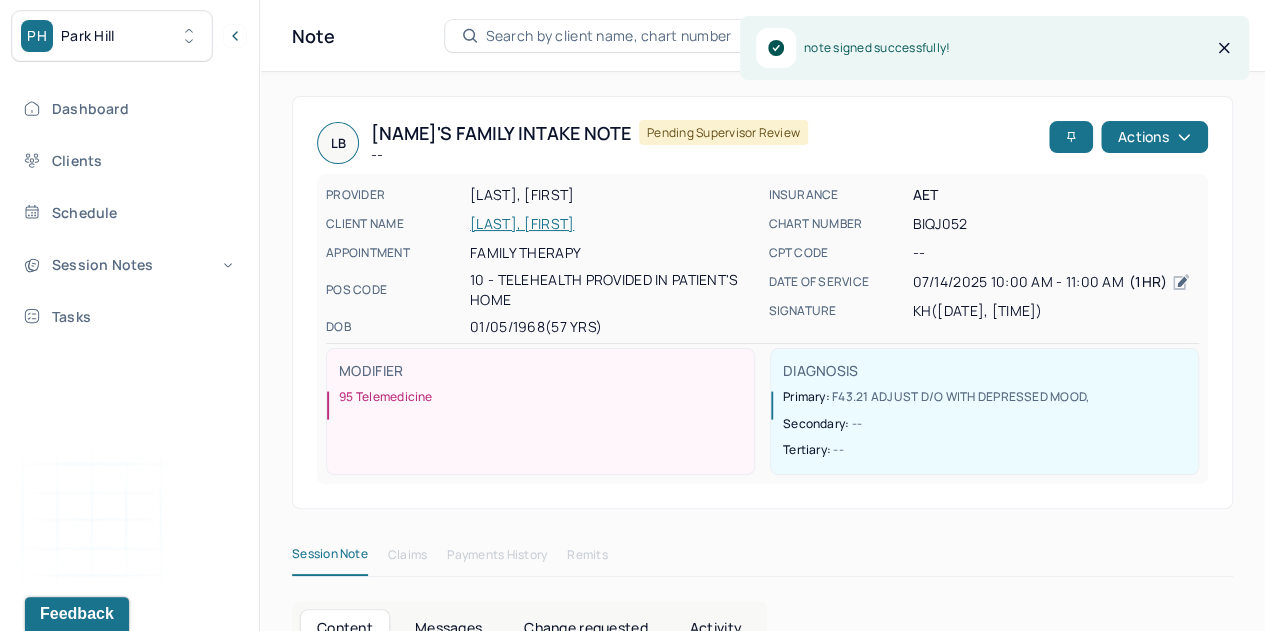 click on "Dashboard" at bounding box center (128, 108) 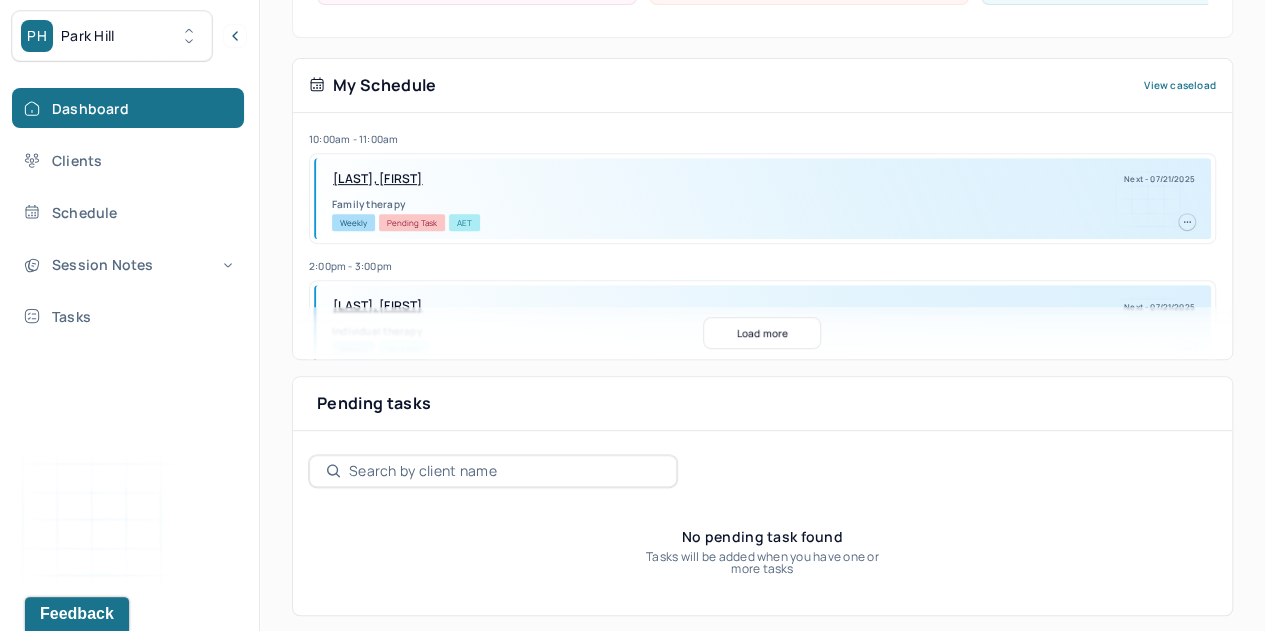 scroll, scrollTop: 384, scrollLeft: 0, axis: vertical 